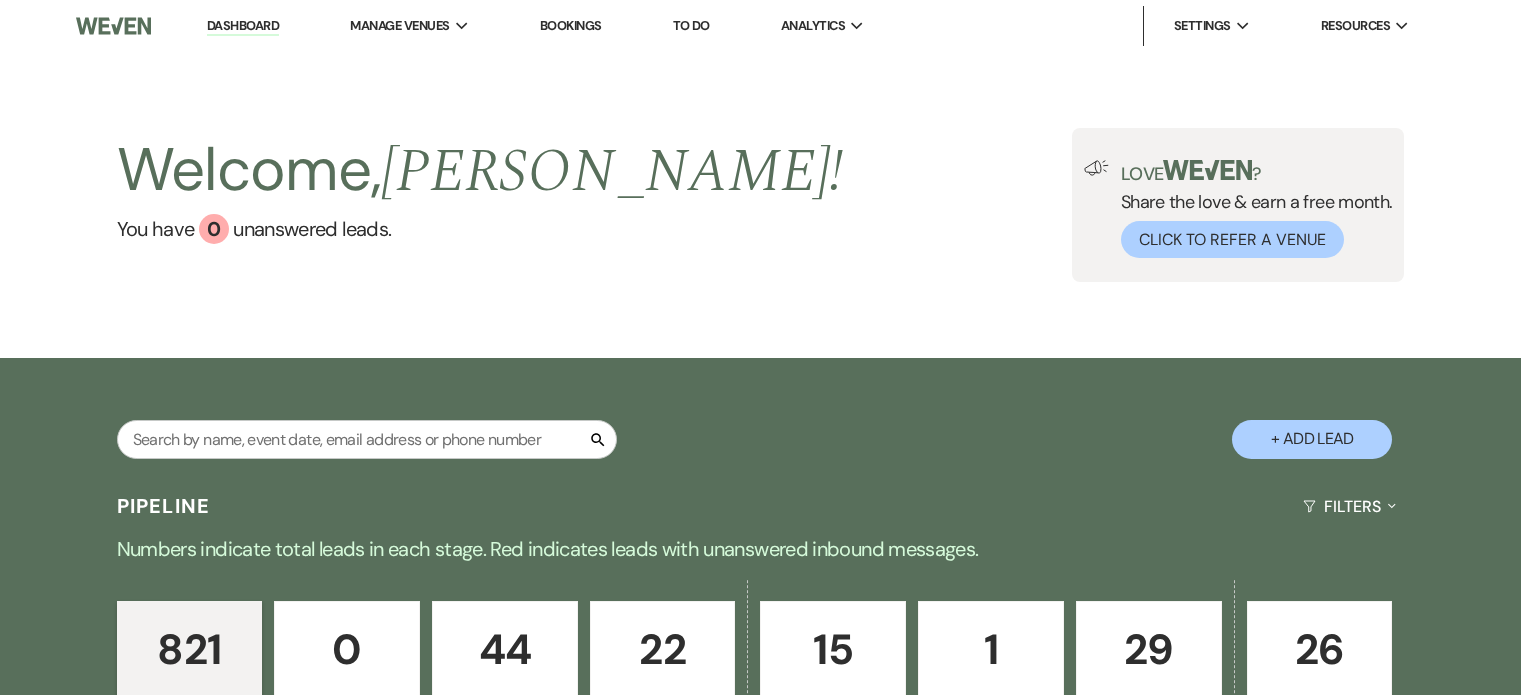 scroll, scrollTop: 0, scrollLeft: 0, axis: both 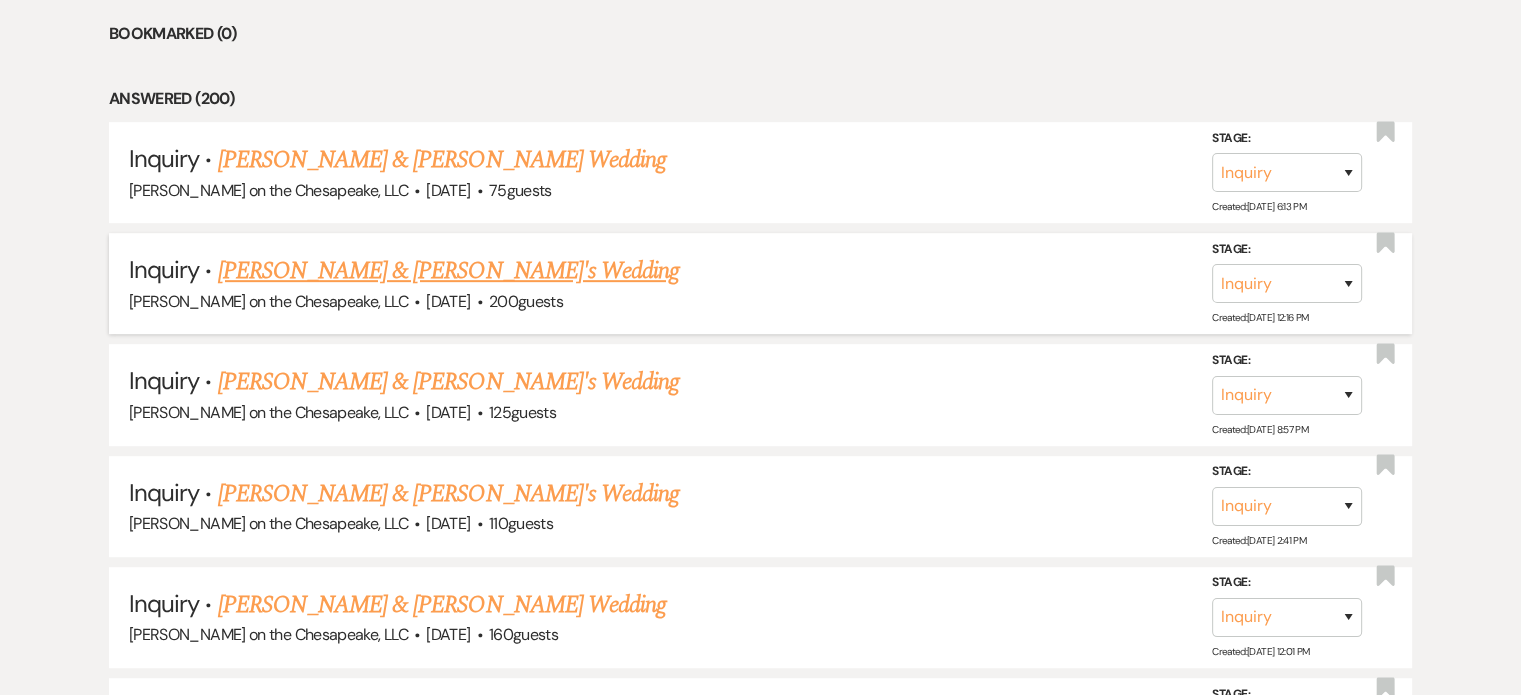 click on "Isaac Toche & Azara Seek's Wedding" at bounding box center (449, 271) 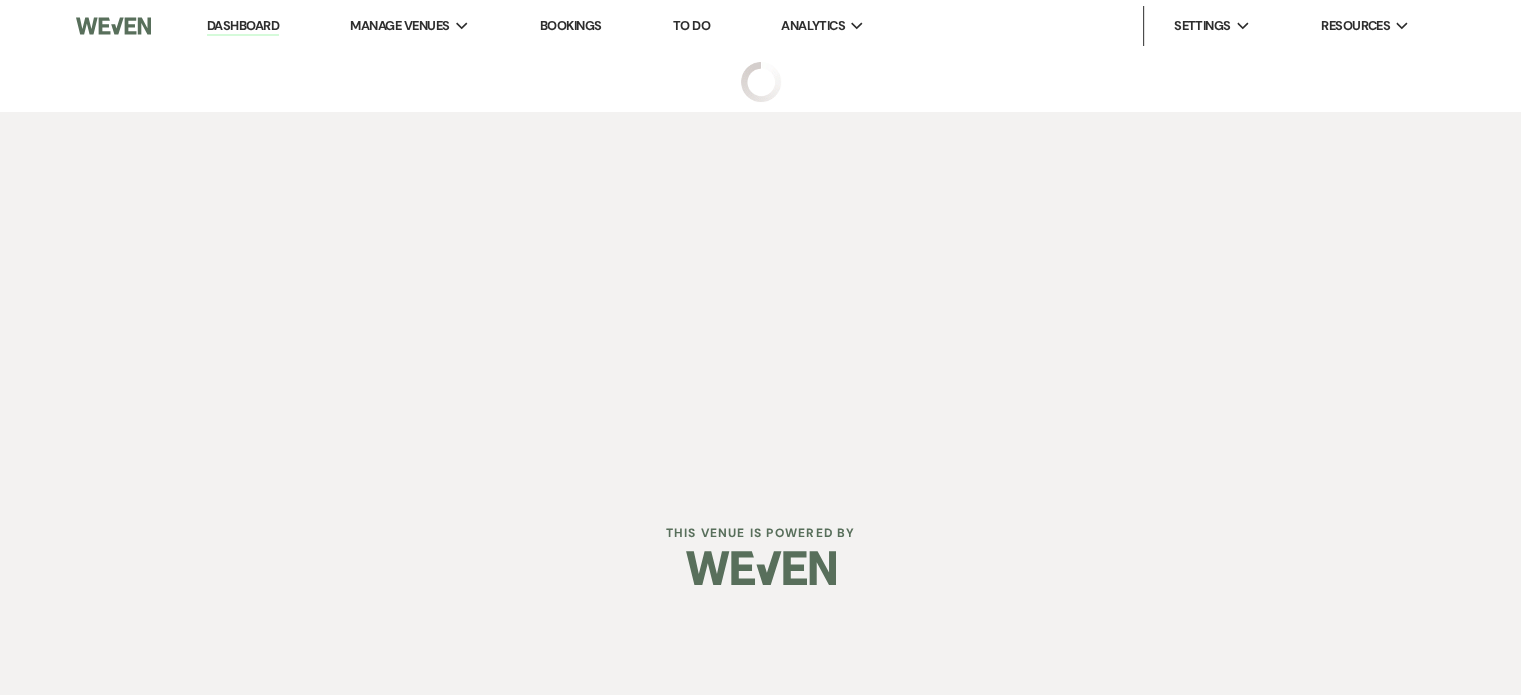 scroll, scrollTop: 0, scrollLeft: 0, axis: both 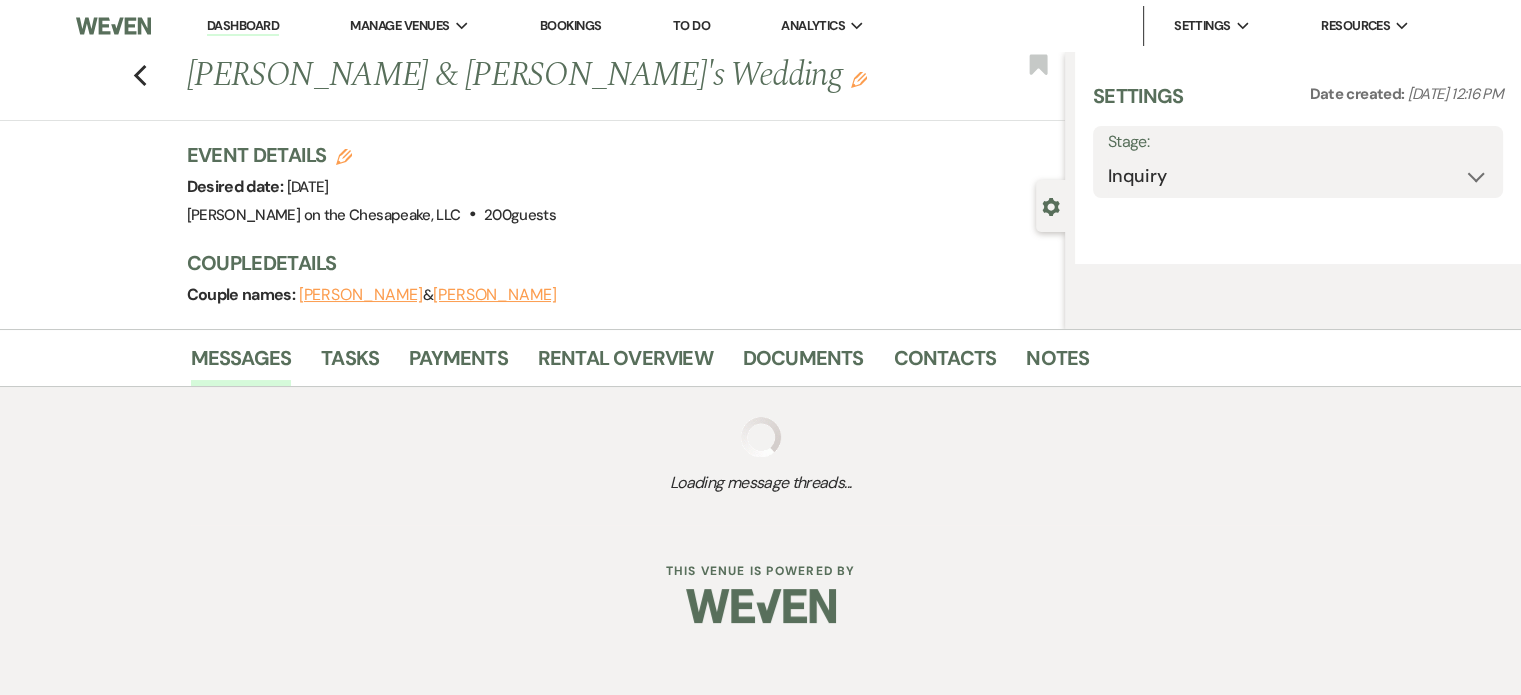 select on "5" 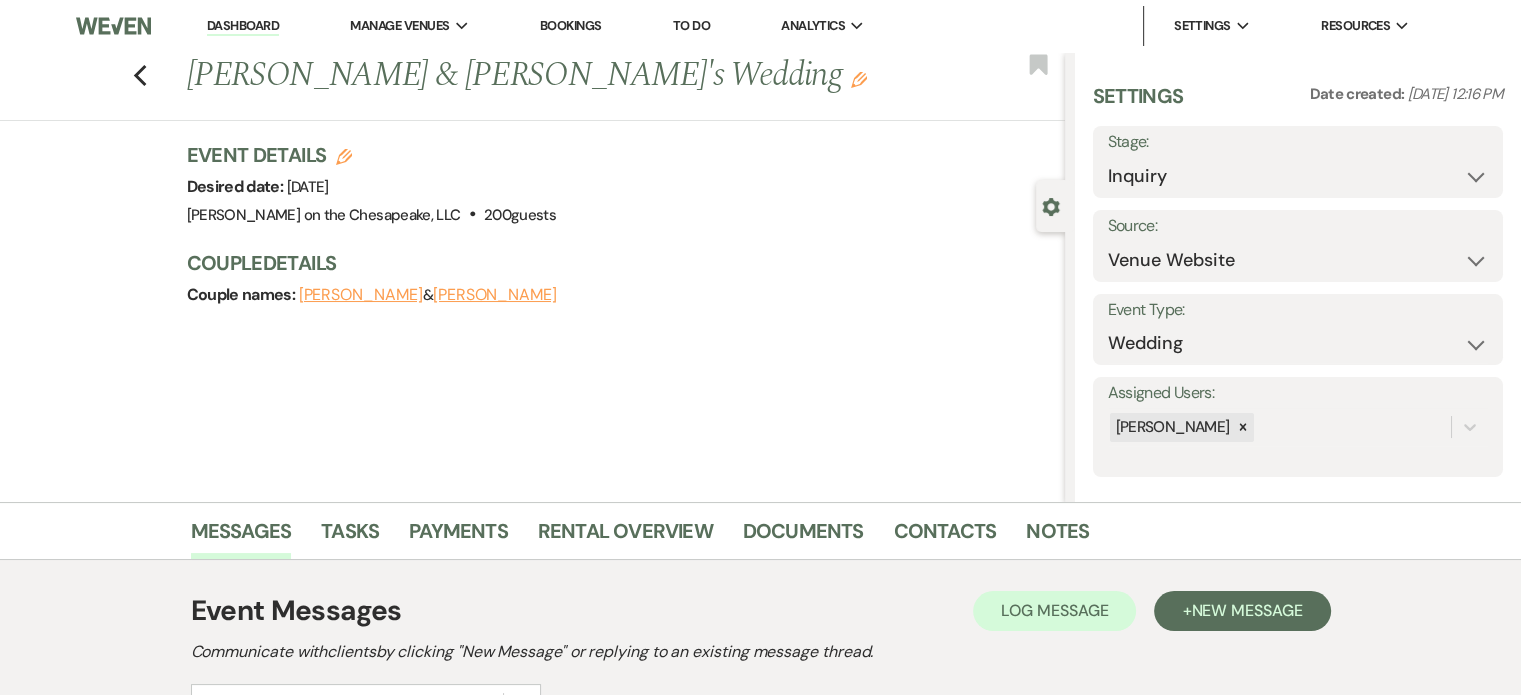 click on "Azara Seek" at bounding box center (495, 295) 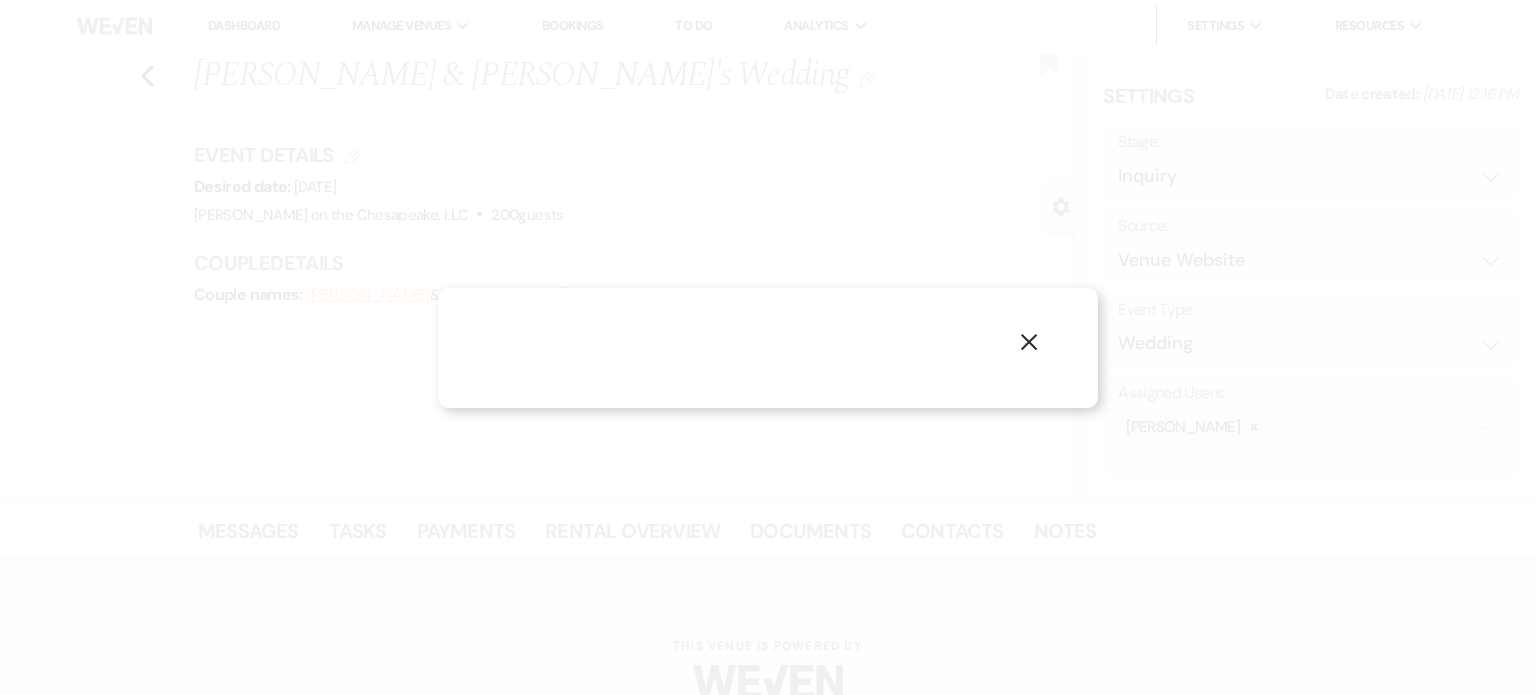 select on "1" 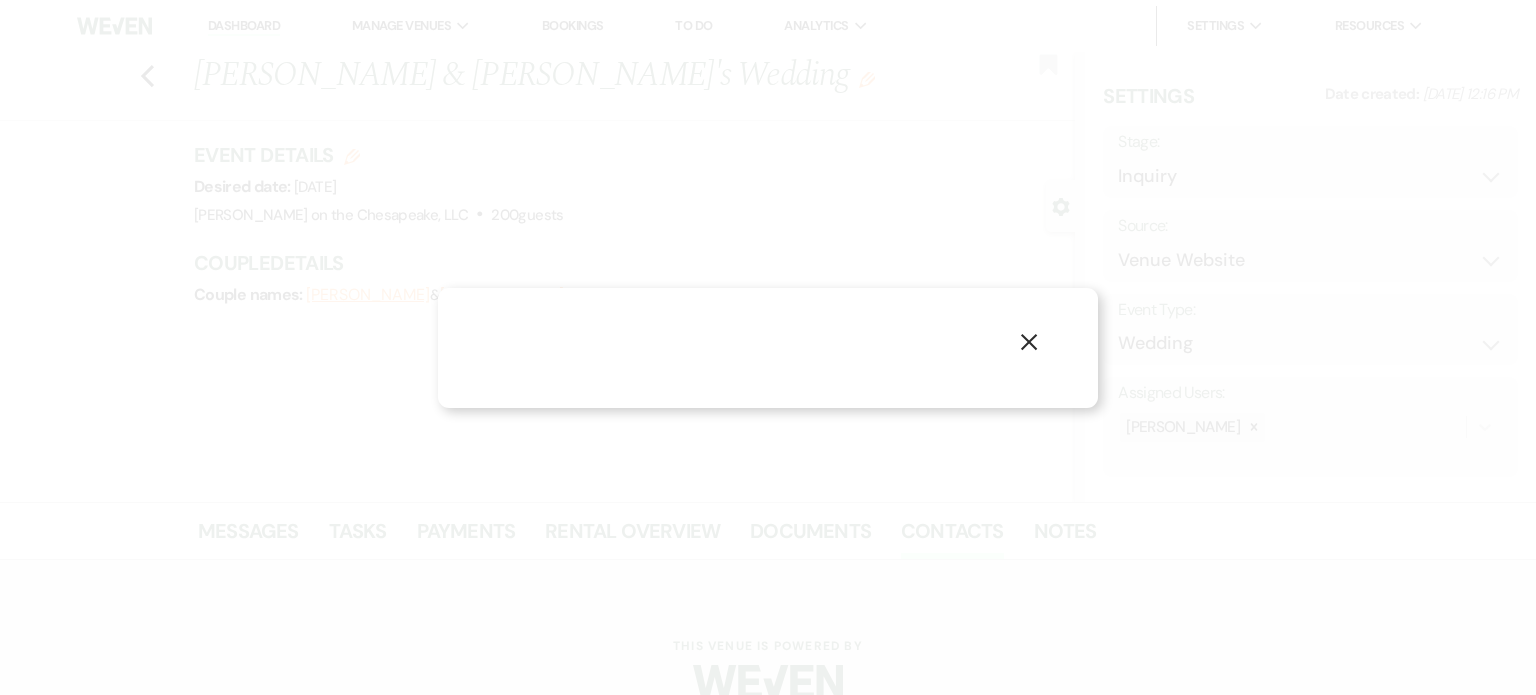 select on "phone" 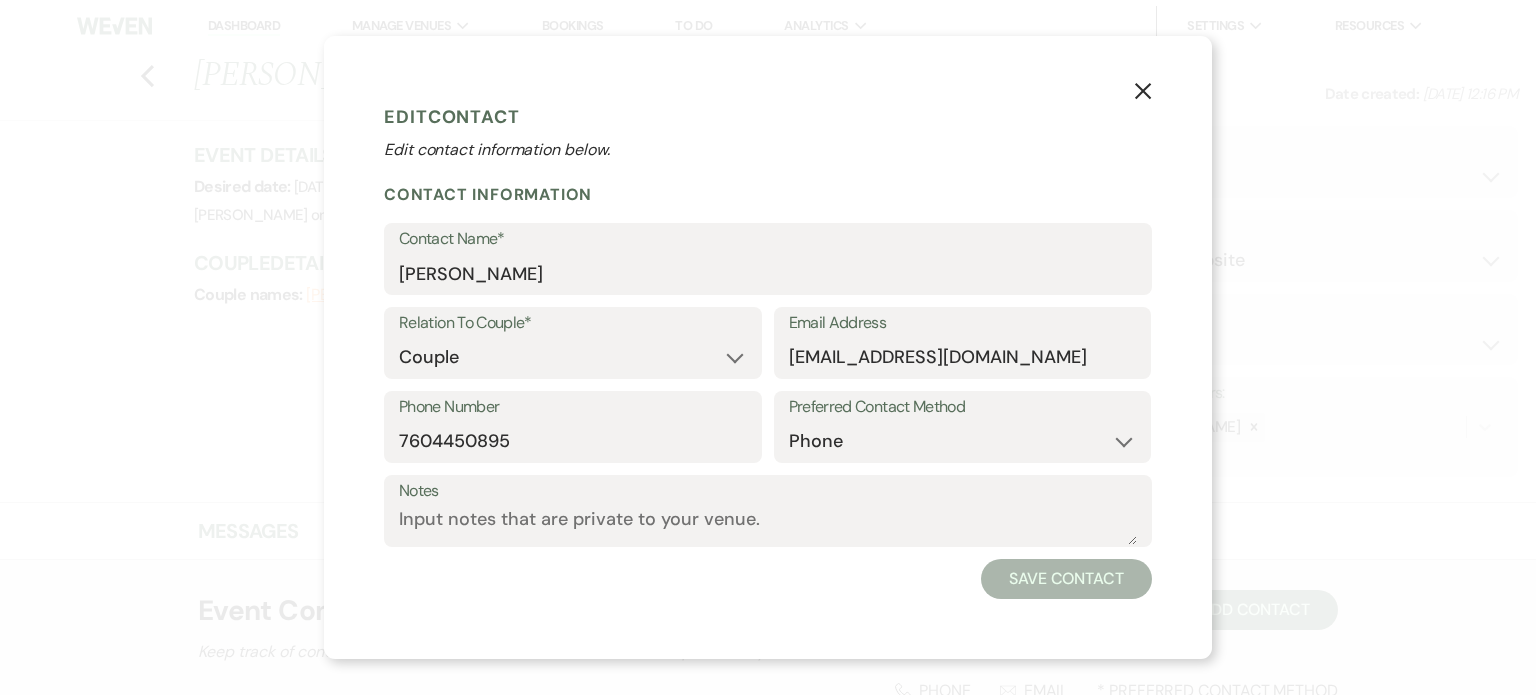 click on "X" 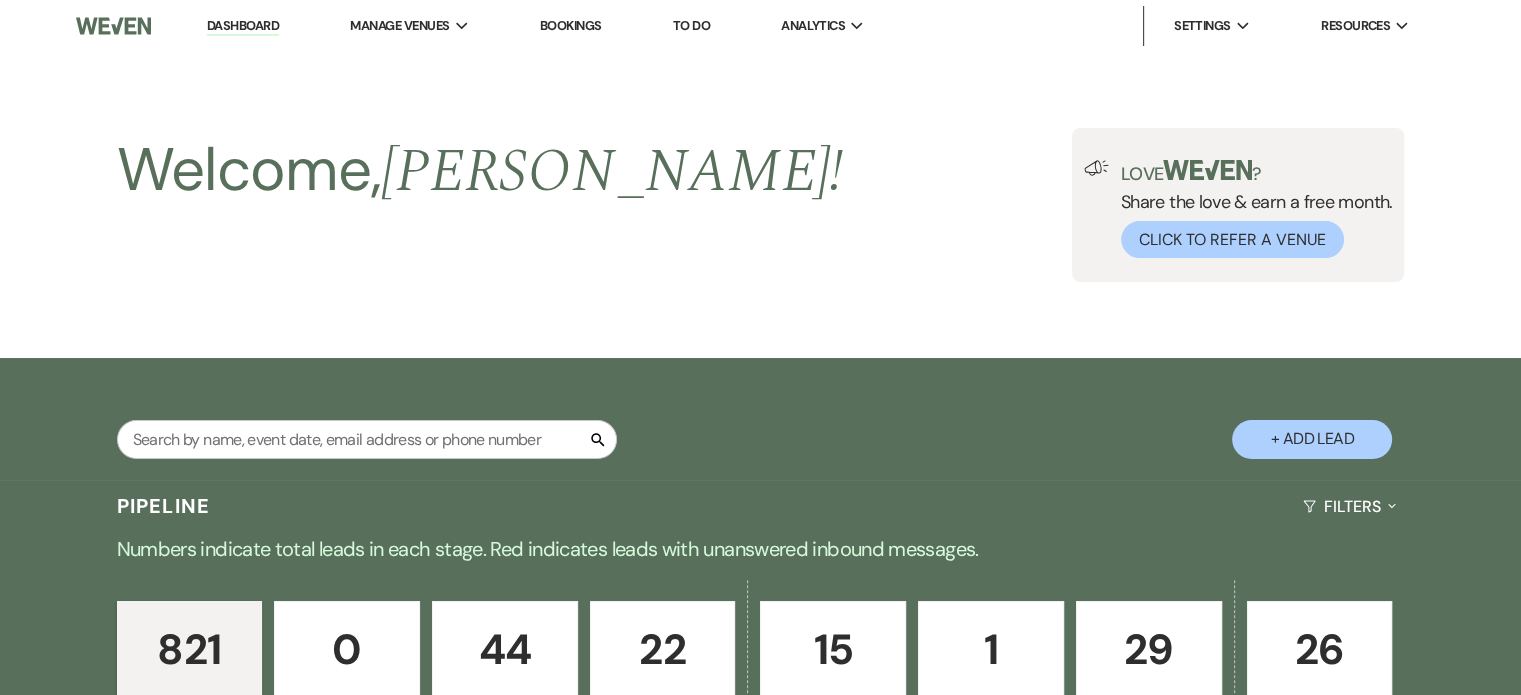 scroll, scrollTop: 900, scrollLeft: 0, axis: vertical 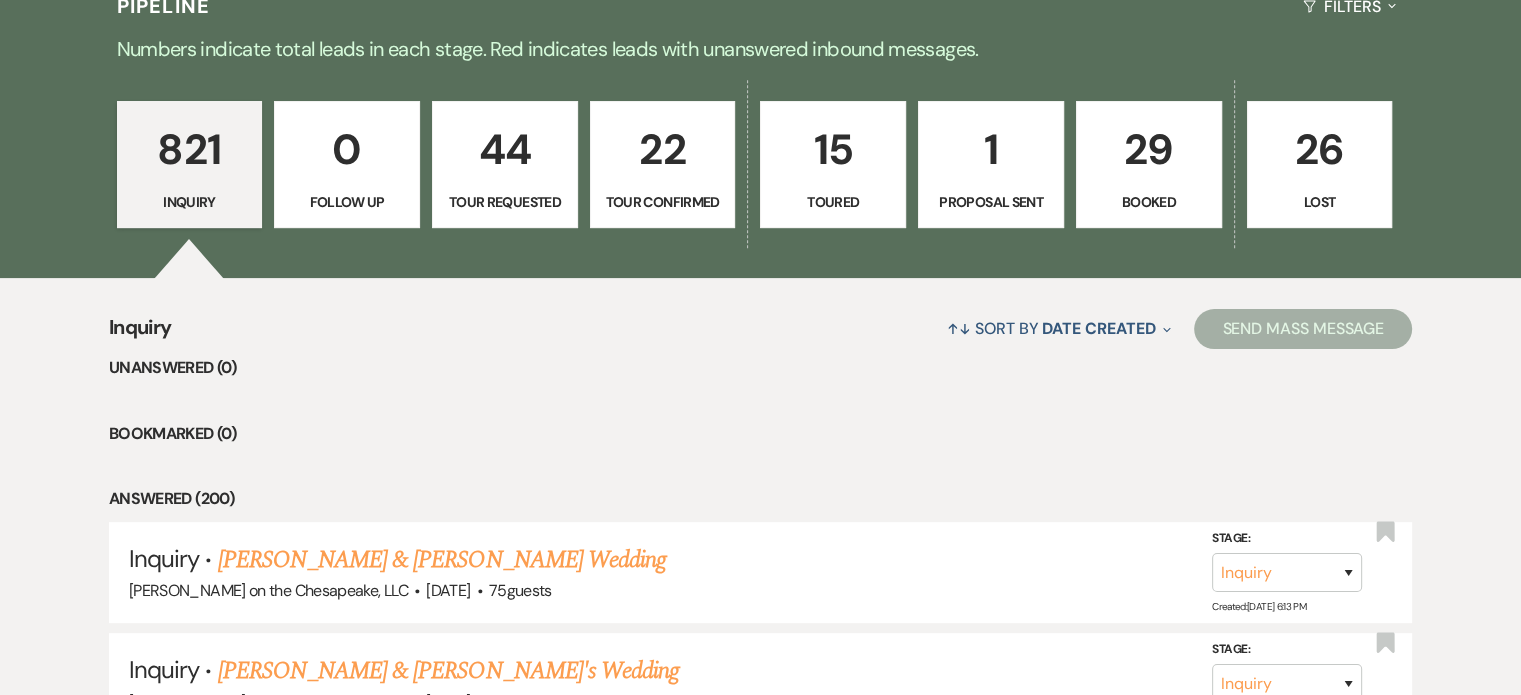 click on "Booked" at bounding box center [1149, 202] 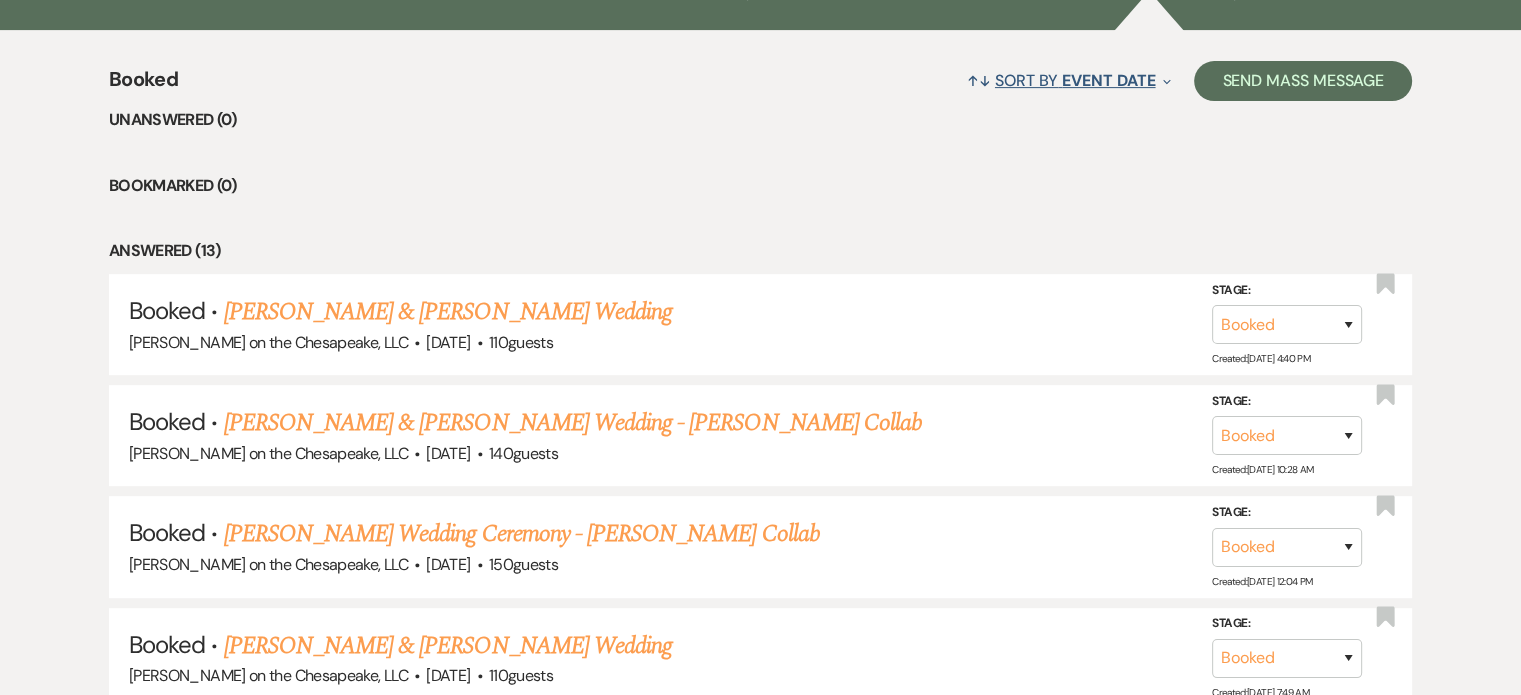scroll, scrollTop: 800, scrollLeft: 0, axis: vertical 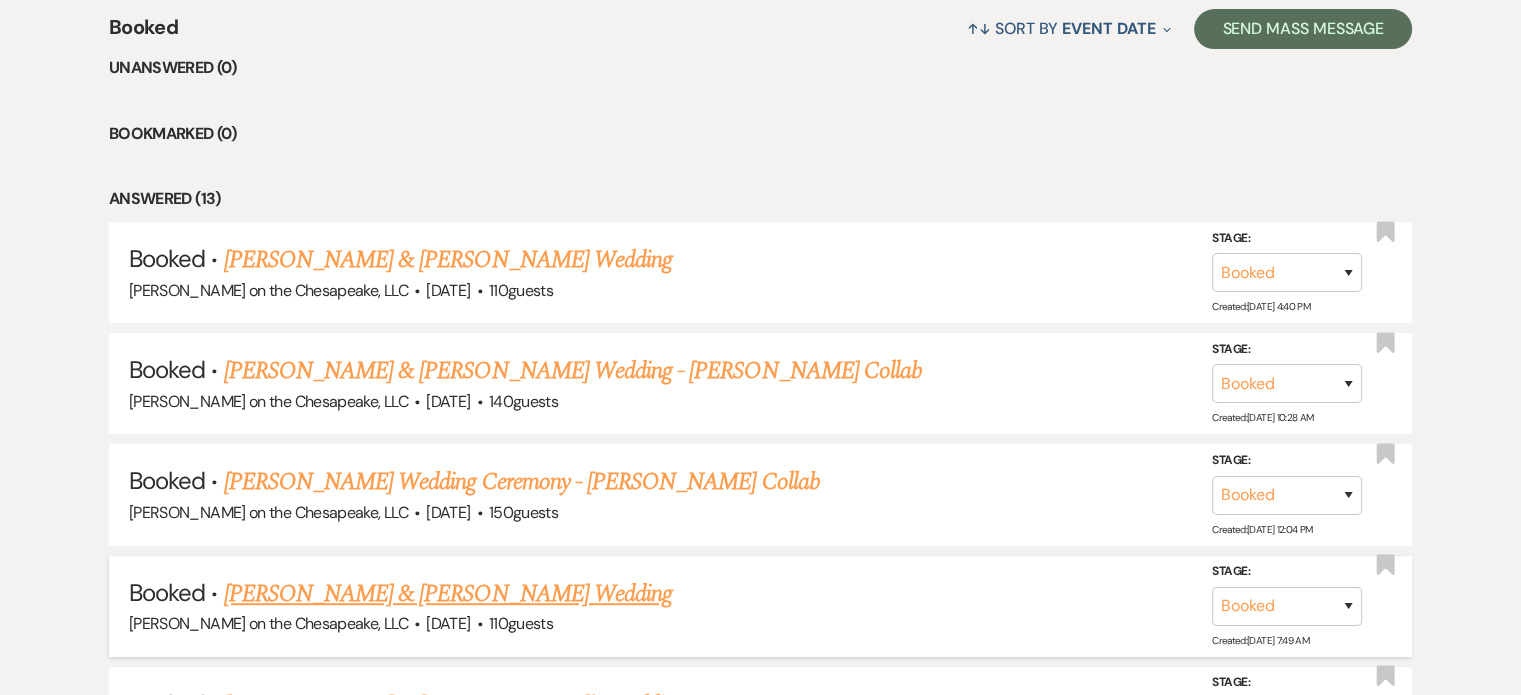 click on "[PERSON_NAME] & [PERSON_NAME] Wedding" at bounding box center (448, 594) 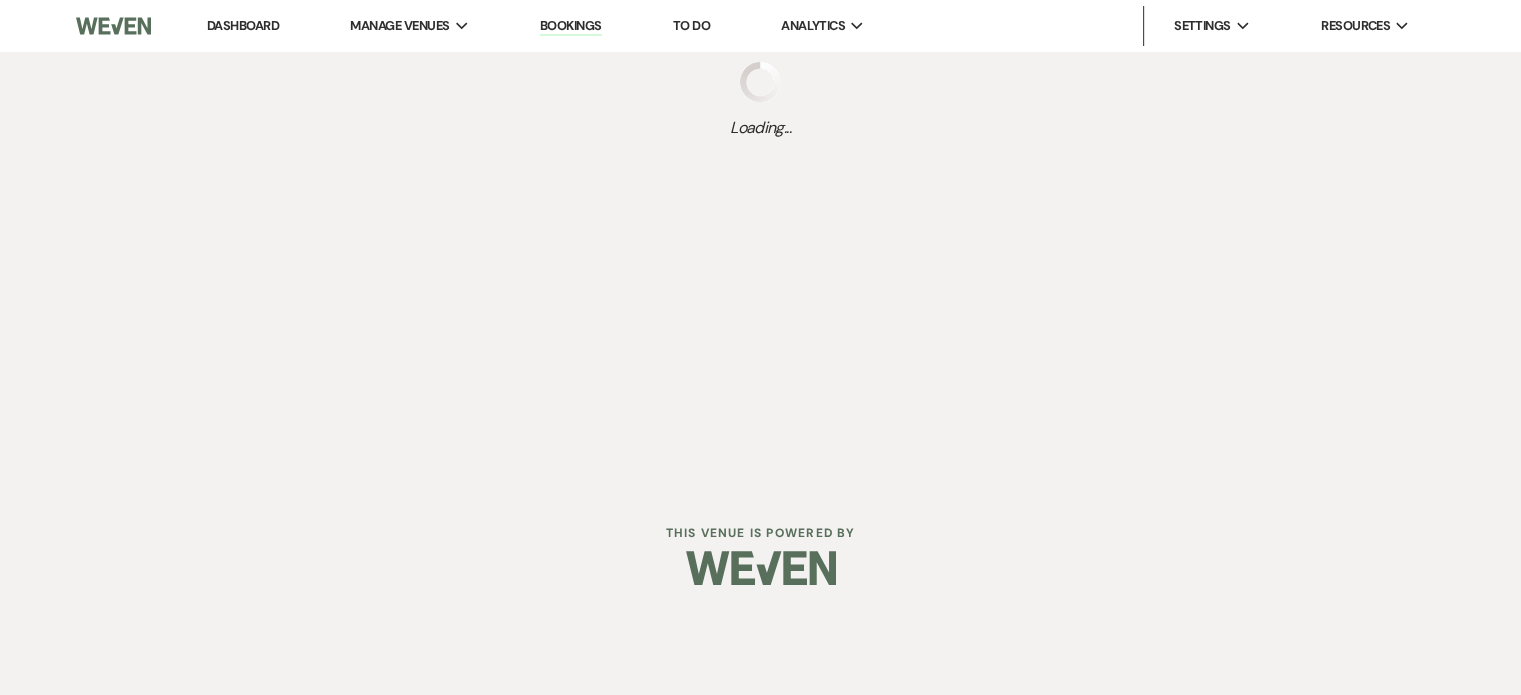 scroll, scrollTop: 0, scrollLeft: 0, axis: both 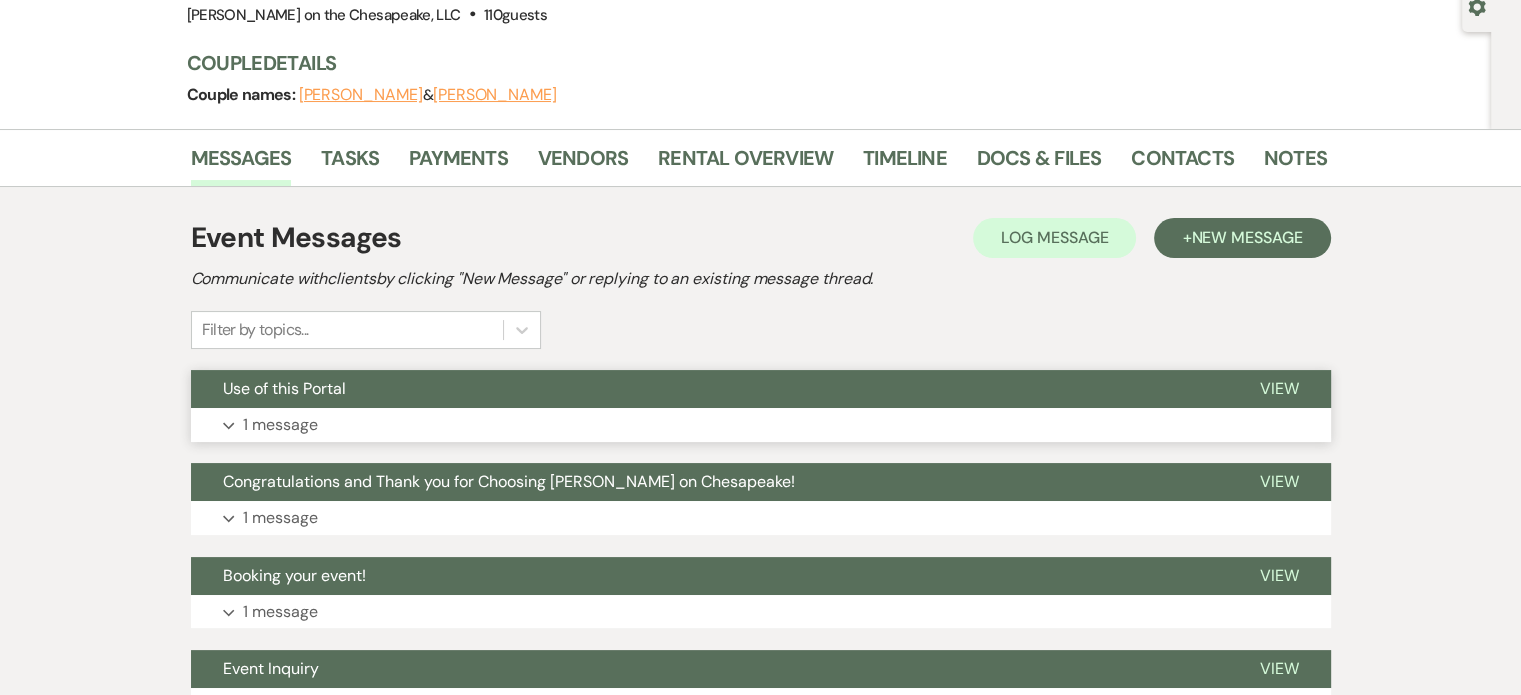 click on "Expand 1 message" at bounding box center [761, 425] 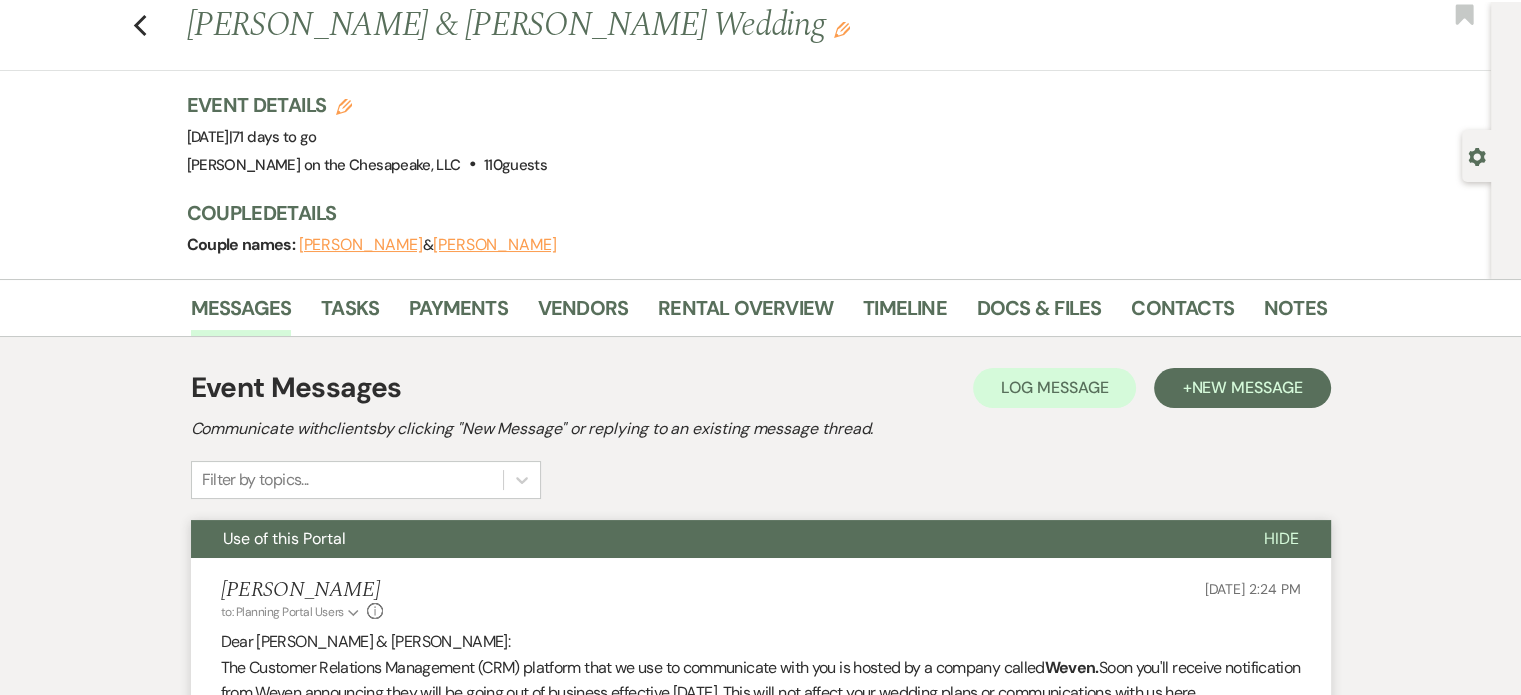 scroll, scrollTop: 0, scrollLeft: 0, axis: both 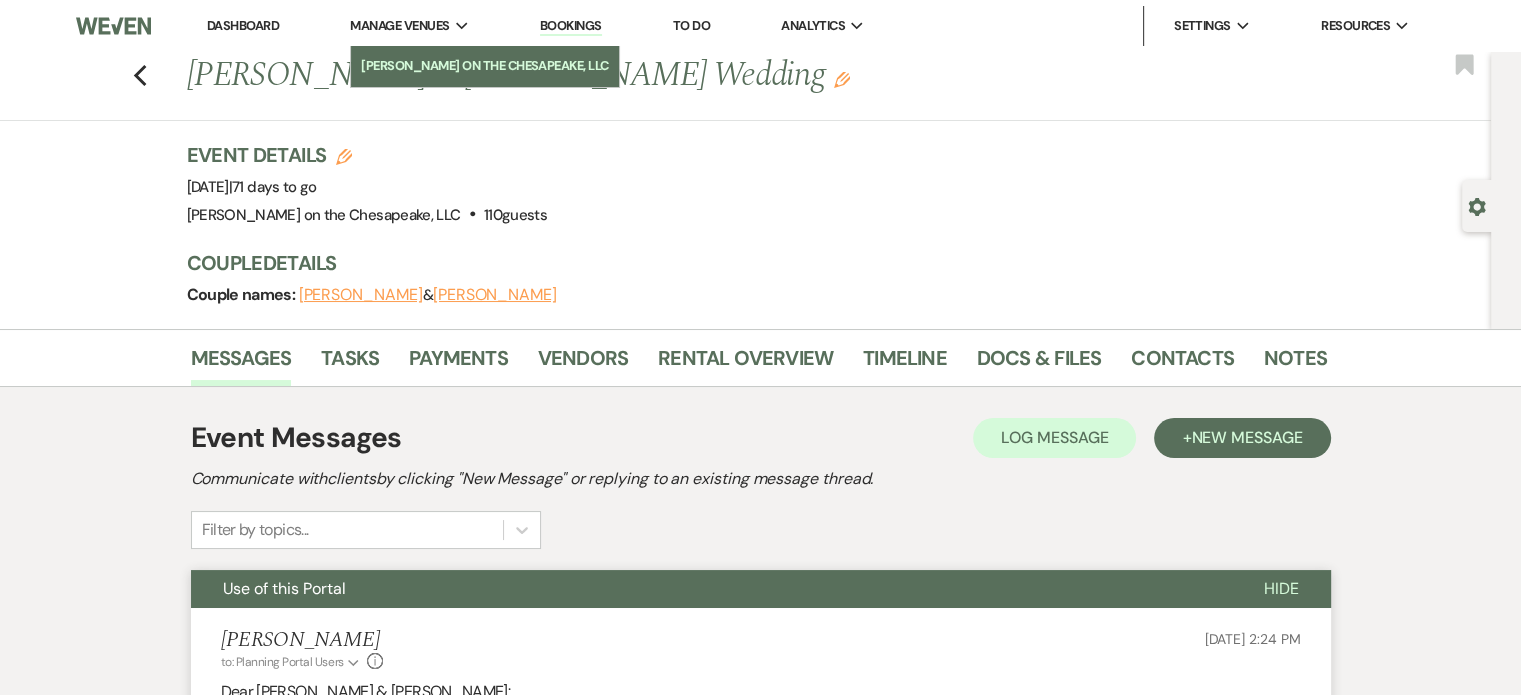 click on "[PERSON_NAME] on the Chesapeake, LLC" at bounding box center (485, 66) 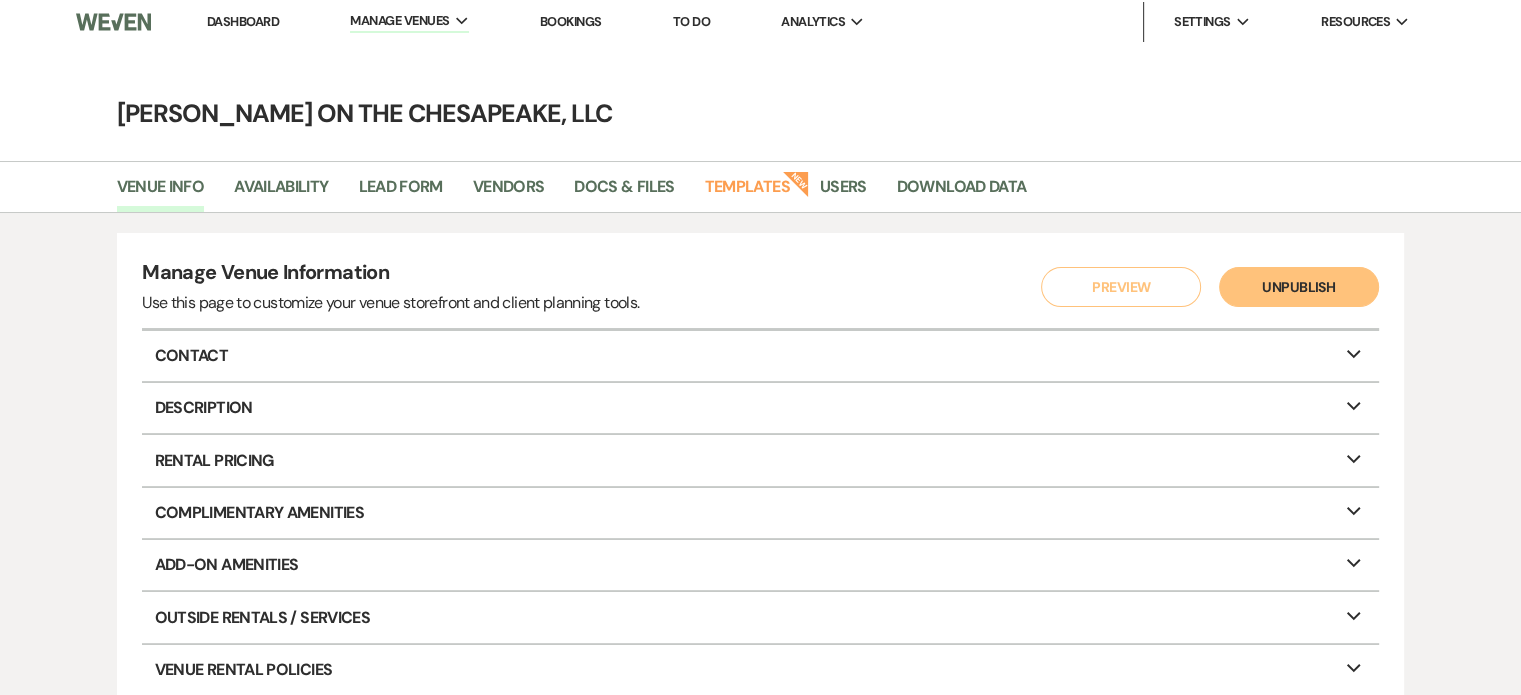 scroll, scrollTop: 0, scrollLeft: 0, axis: both 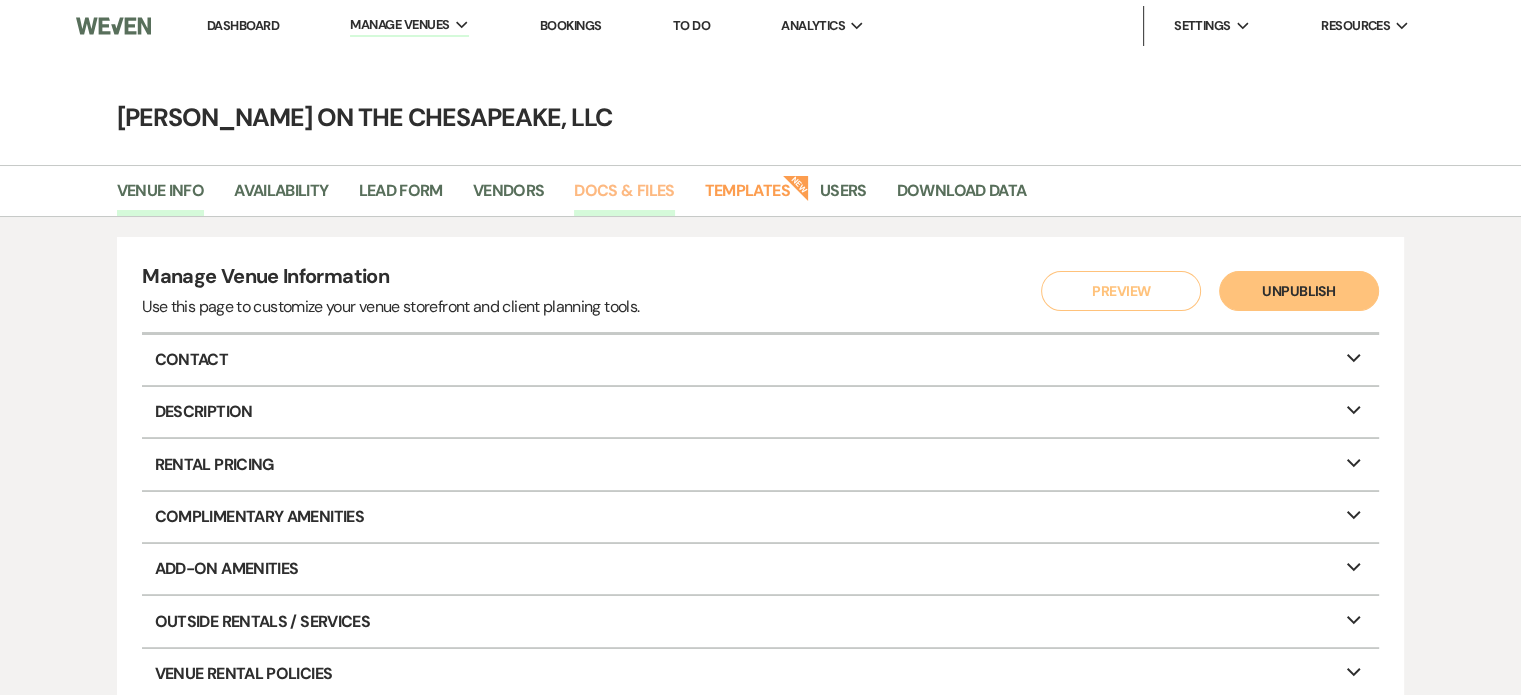 click on "Docs & Files" at bounding box center (624, 197) 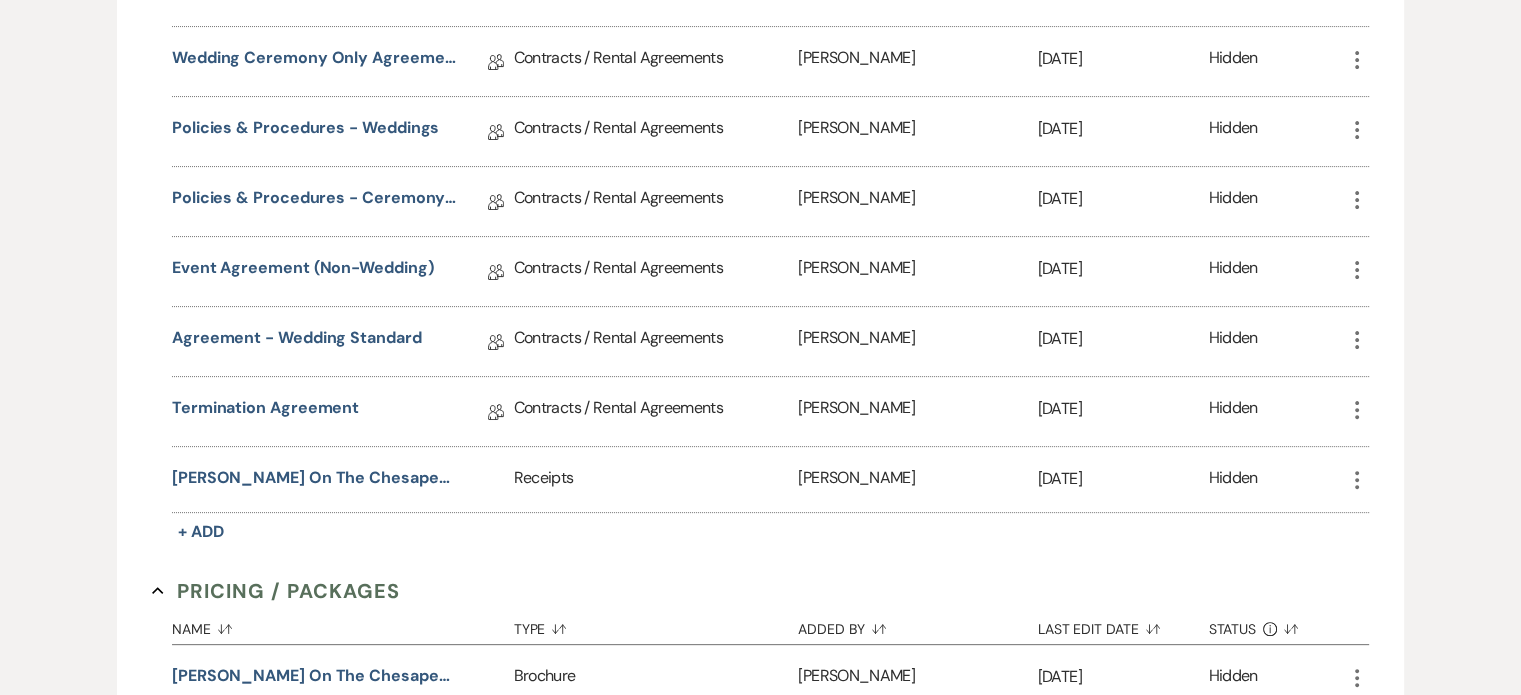 scroll, scrollTop: 600, scrollLeft: 0, axis: vertical 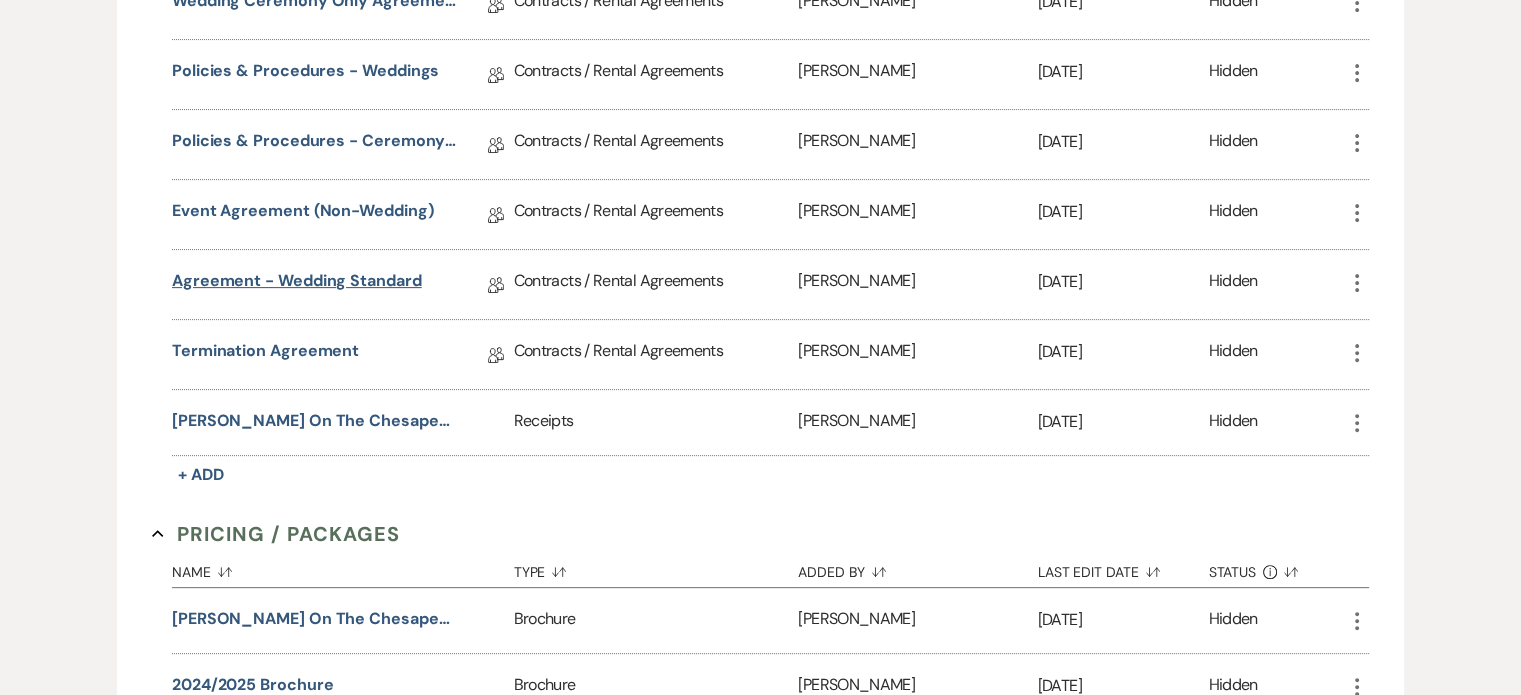 click on "Agreement - Wedding Standard" at bounding box center [297, 284] 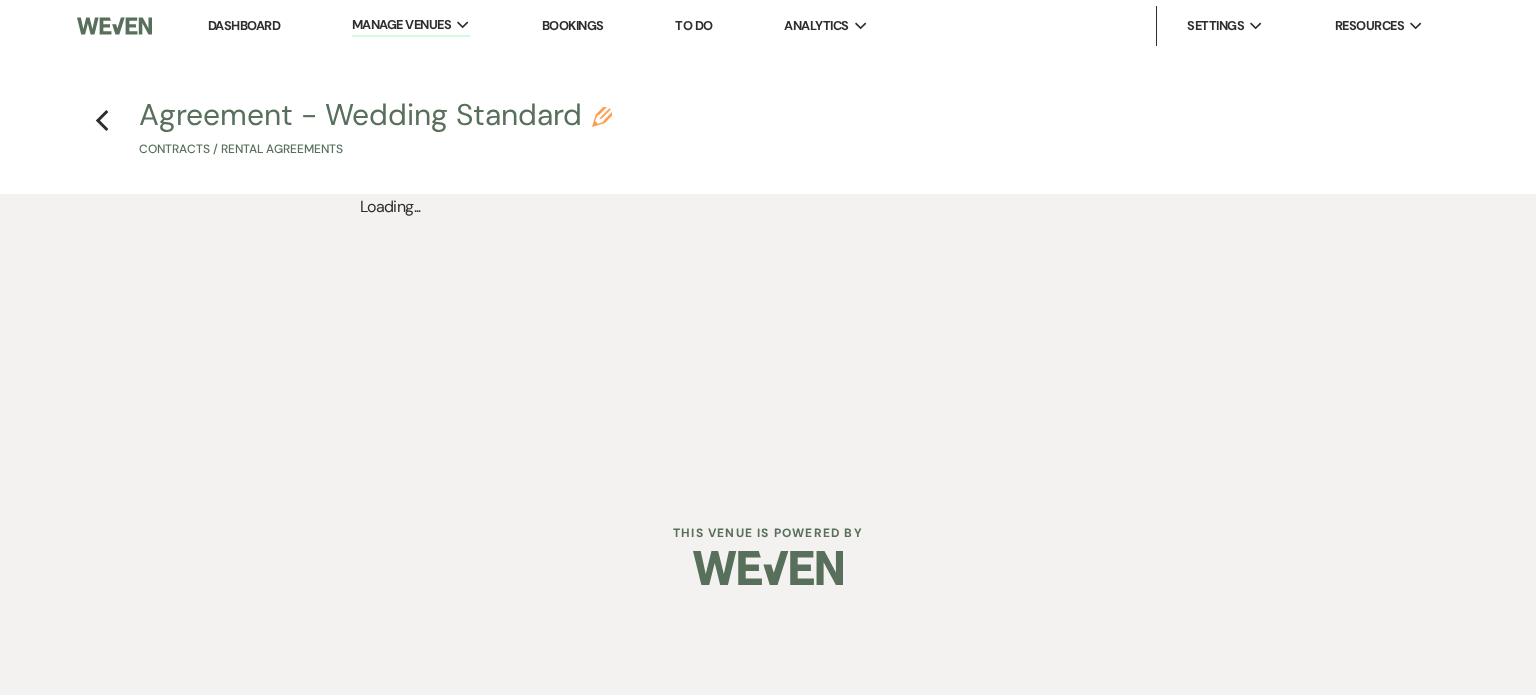 click on "Dashboard Manage Venues   Expand Dawn on the Chesapeake, LLC Bookings To Do Analytics   Expand Dawn on the Chesapeake, LLC Settings   Expand Host Profile Payment Settings Change Password Log Out Resources   Expand Lead Form/Badge Resource Library     Contact Weven Previous Agreement - Wedding Standard Pencil Contracts / Rental Agreements Loading..." at bounding box center (768, 243) 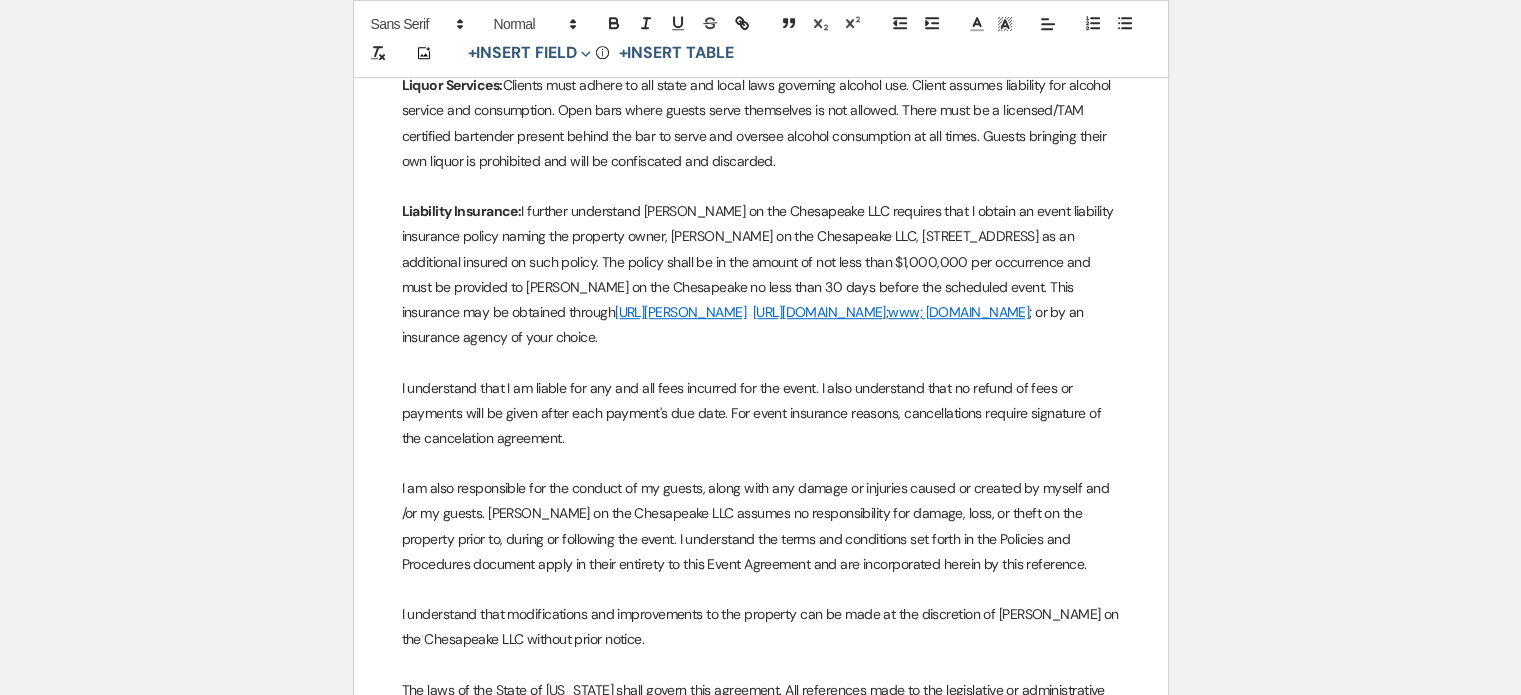 scroll, scrollTop: 1200, scrollLeft: 0, axis: vertical 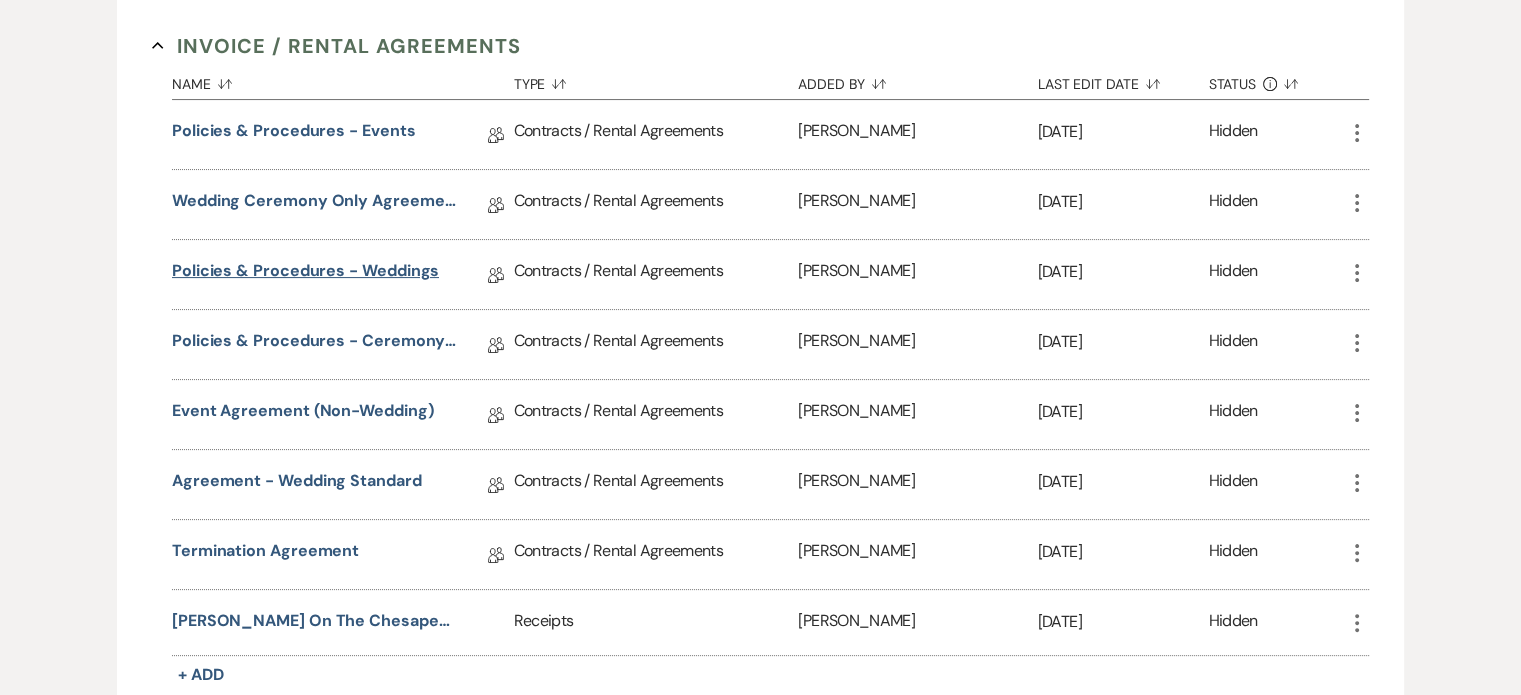 click on "Policies & Procedures - Weddings" at bounding box center [305, 274] 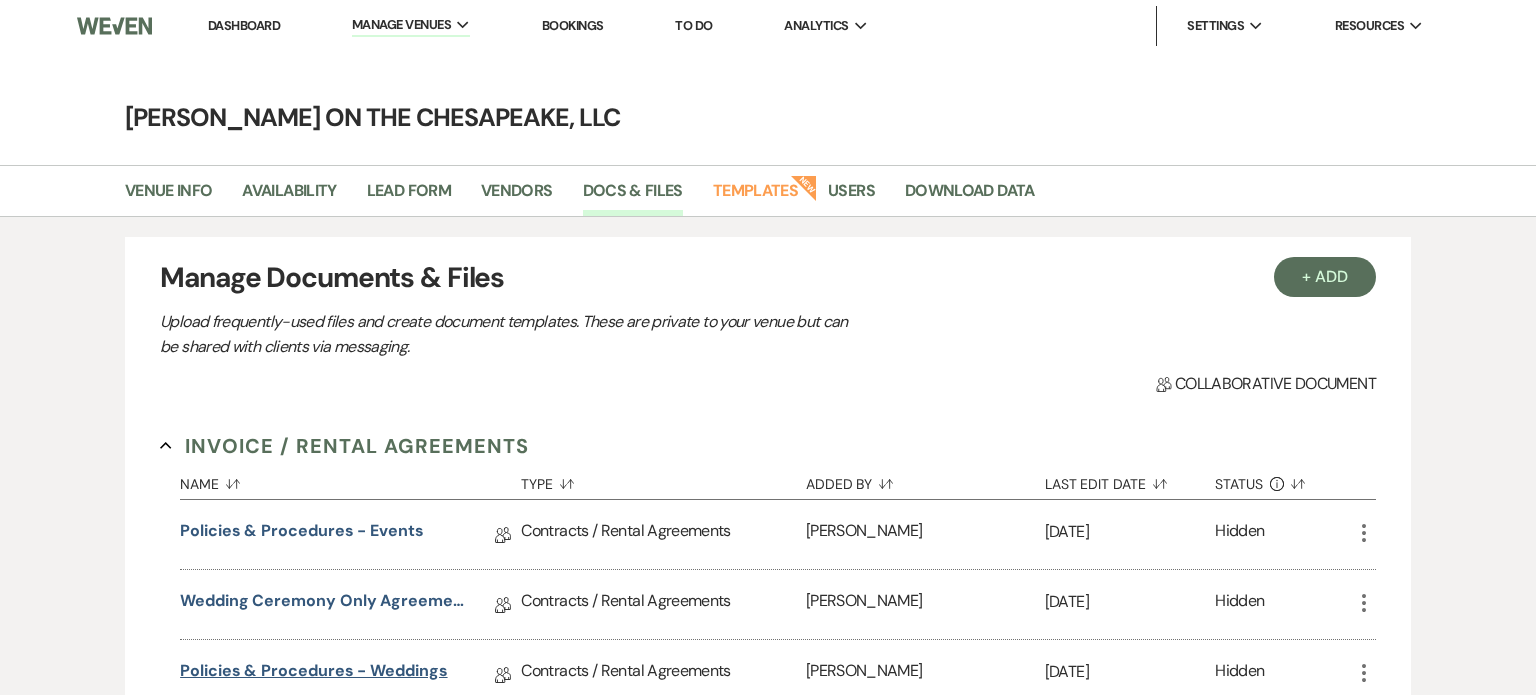 click on "Dashboard Manage Venues   Expand Dawn on the Chesapeake, LLC Bookings To Do Analytics   Expand Dawn on the Chesapeake, LLC Settings   Expand Host Profile Payment Settings Change Password Log Out Resources   Expand Lead Form/Badge Resource Library     Contact Weven Dawn on the Chesapeake, LLC Venue Info Availability Lead Form Vendors Docs & Files Templates New Users Download Data + Add Manage Documents & Files Upload frequently-used files and create document templates. These are private to your venue but can be shared with clients via messaging. Collab Doc   Collaborative document Invoice / Rental Agreements Collapse Name   Sort Default Type   Sort Default Added By   Sort Default Last Edit Date   Sort Default Status Info   Sort Default Policies & Procedures - Events Collab Doc Contracts / Rental Agreements Lorna Taylor Jul 13, 2023   Hidden More Wedding Ceremony Only Agreement Collab Doc Contracts / Rental Agreements Lorna Taylor Jul 13, 2023   Hidden More Policies & Procedures - Weddings Collab Doc   Hidden" at bounding box center [768, 1127] 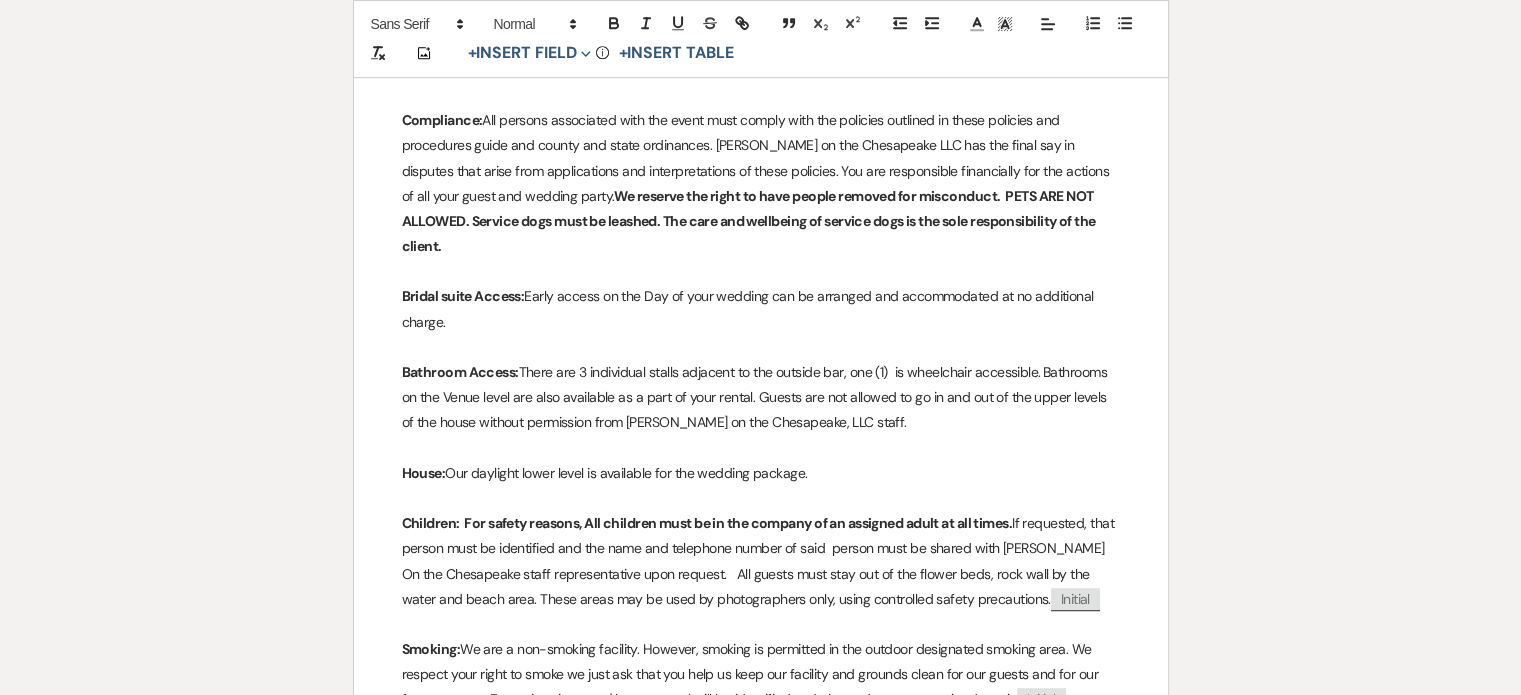 scroll, scrollTop: 1000, scrollLeft: 0, axis: vertical 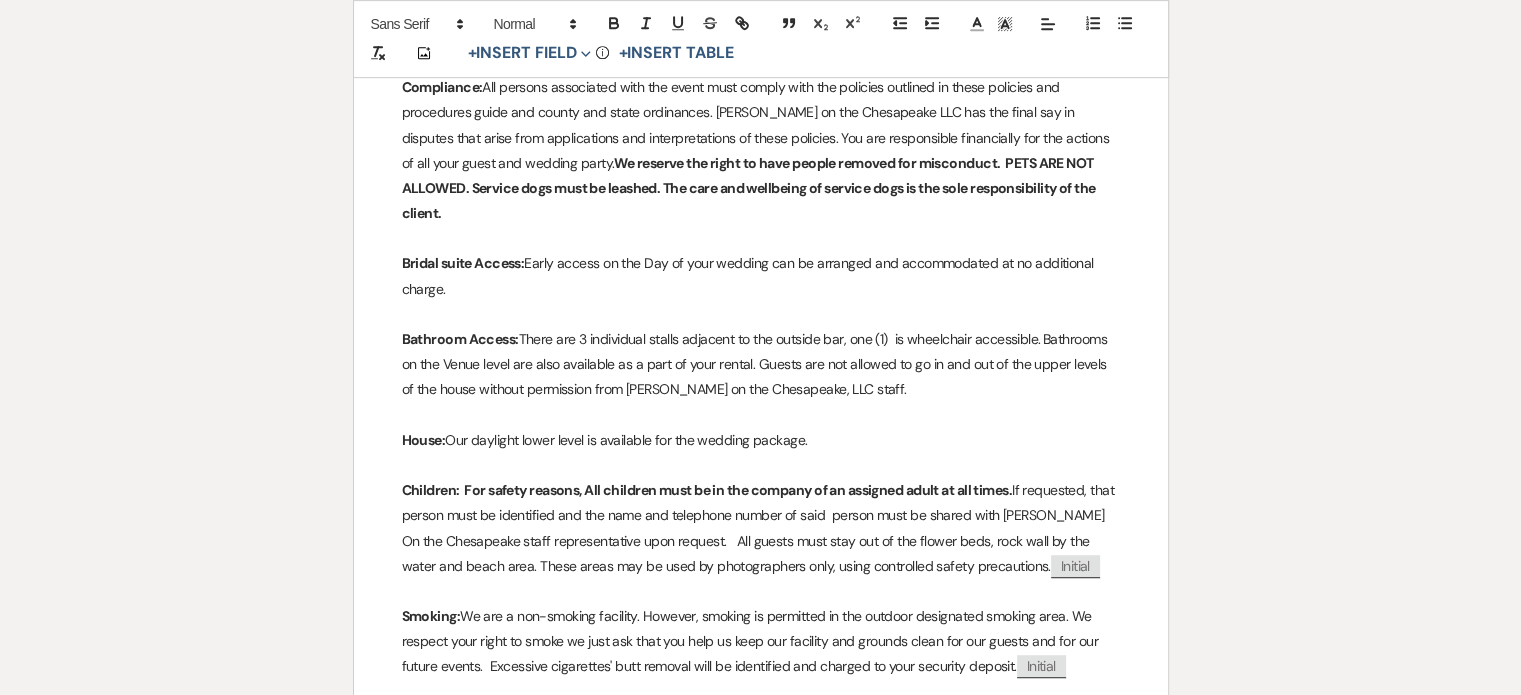 click on "We reserve the right to have people removed for misconduct.  PETS ARE NOT ALLOWED. Service dogs must be leashed. The care and wellbeing of service dogs is the sole responsibility of the client." at bounding box center (750, 188) 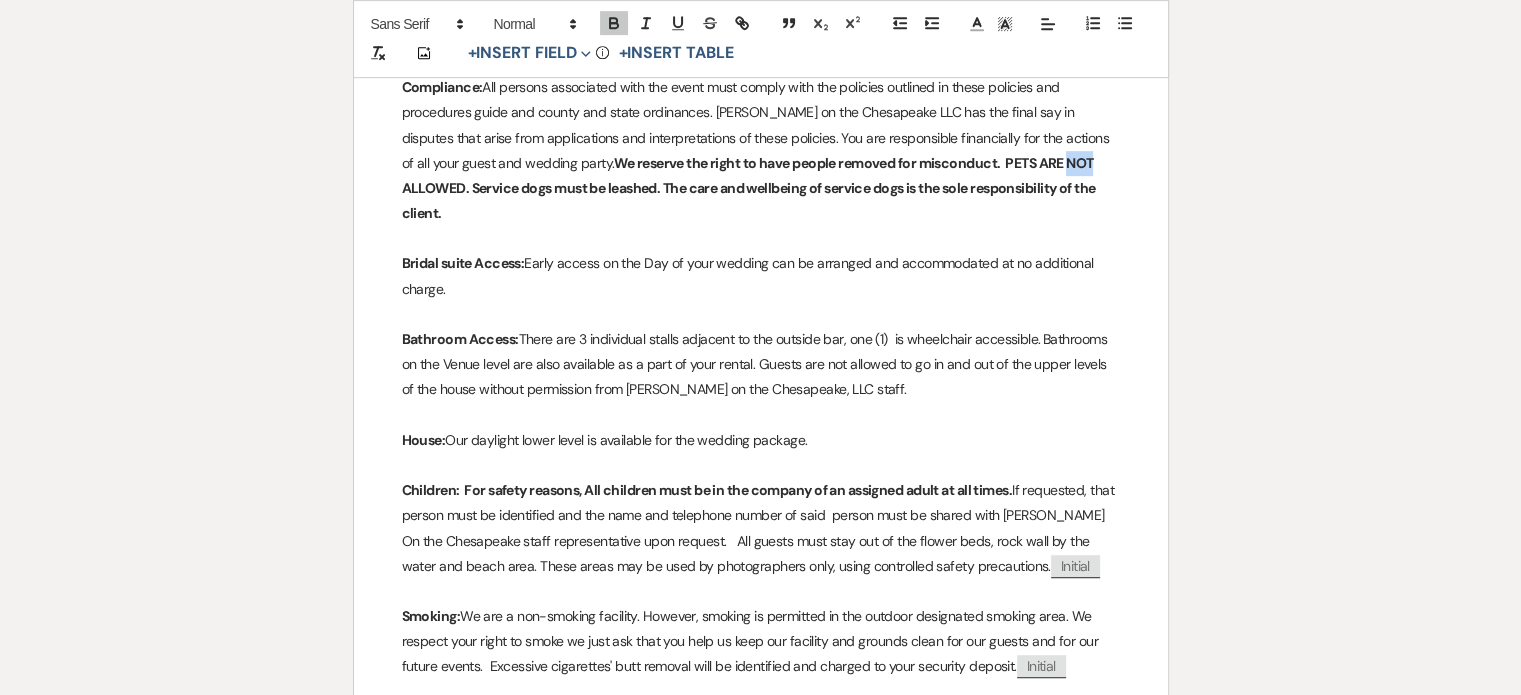 drag, startPoint x: 973, startPoint y: 160, endPoint x: 948, endPoint y: 159, distance: 25.019993 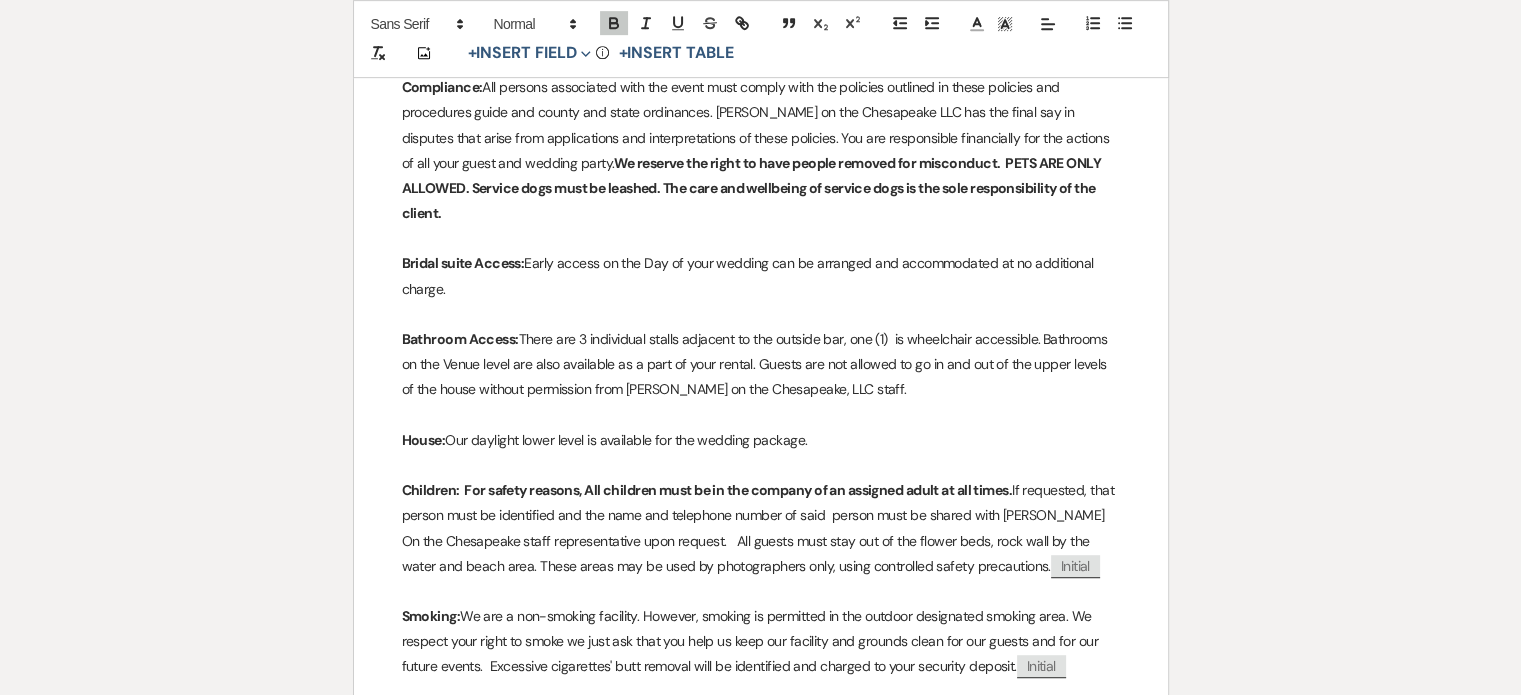 click on "We reserve the right to have people removed for misconduct.  PETS ARE ONLY ALLOWED. Service dogs must be leashed. The care and wellbeing of service dogs is the sole responsibility of the client." at bounding box center (753, 188) 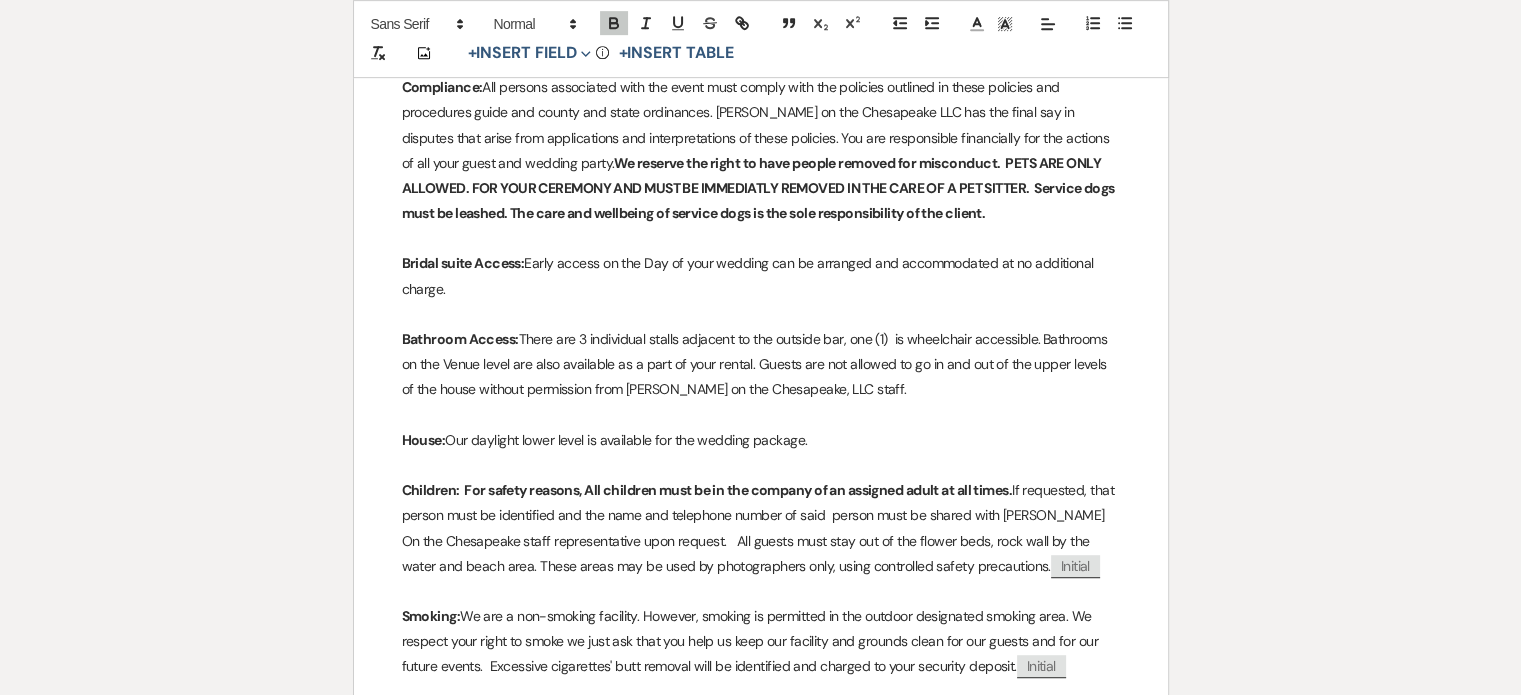 click on "We reserve the right to have people removed for misconduct.  PETS ARE ONLY ALLOWED. FOR YOUR CEREMONY AND MUST BE IMMEDIATLY REMOVED IN THE CARE OF A PET SITTER.  Service dogs must be leashed. The care and wellbeing of service dogs is the sole responsibility of the client." at bounding box center (759, 188) 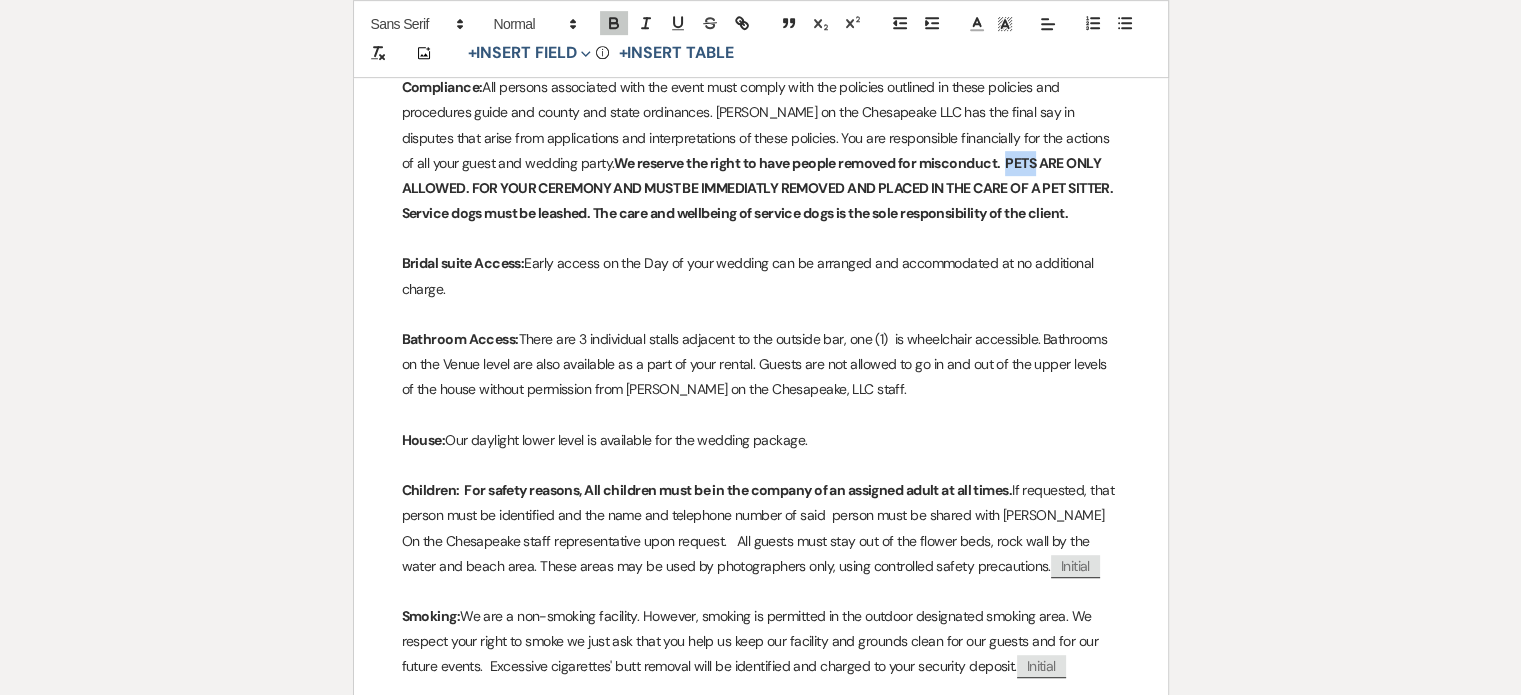 drag, startPoint x: 913, startPoint y: 159, endPoint x: 885, endPoint y: 164, distance: 28.442924 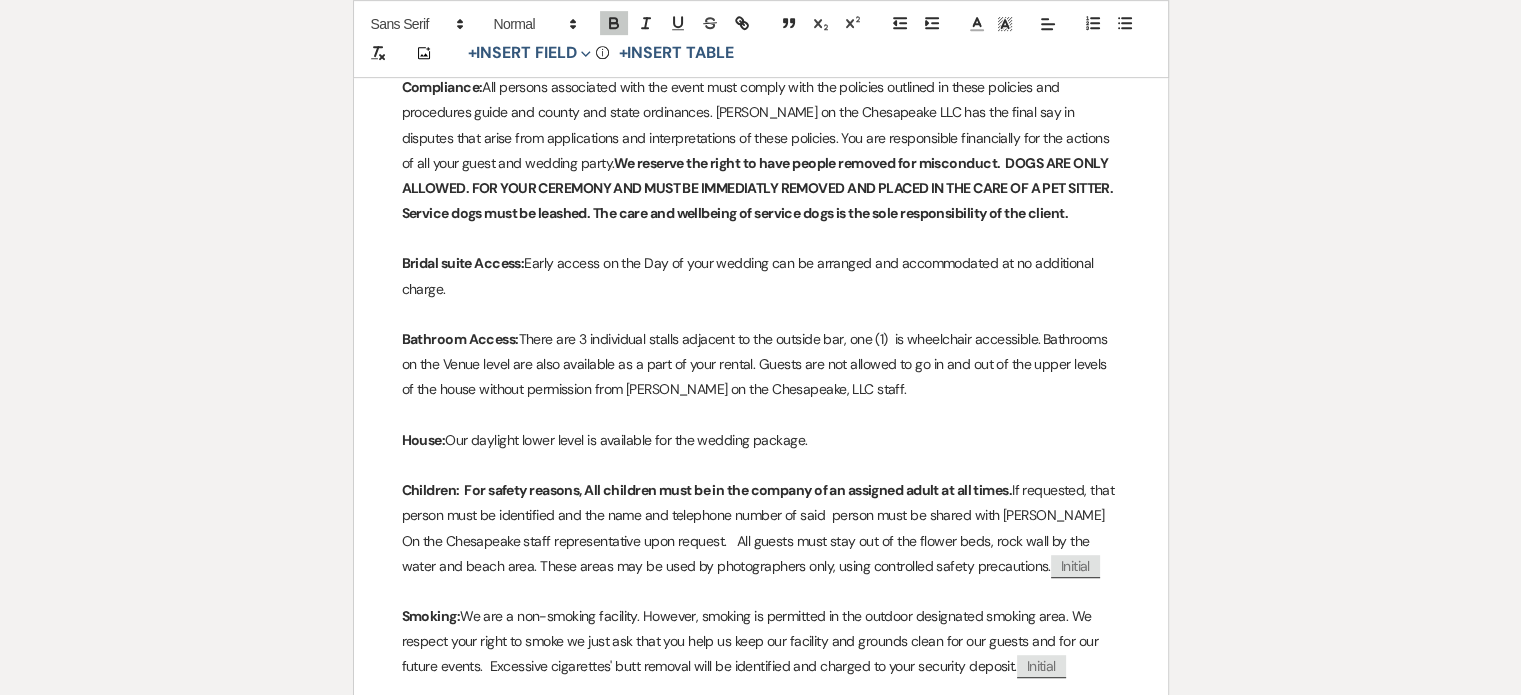 click on "We reserve the right to have people removed for misconduct.  DOGS ARE ONLY ALLOWED. FOR YOUR CEREMONY AND MUST BE IMMEDIATLY REMOVED AND PLACED IN THE CARE OF A PET SITTER.  Service dogs must be leashed. The care and wellbeing of service dogs is the sole responsibility of the client." at bounding box center [760, 188] 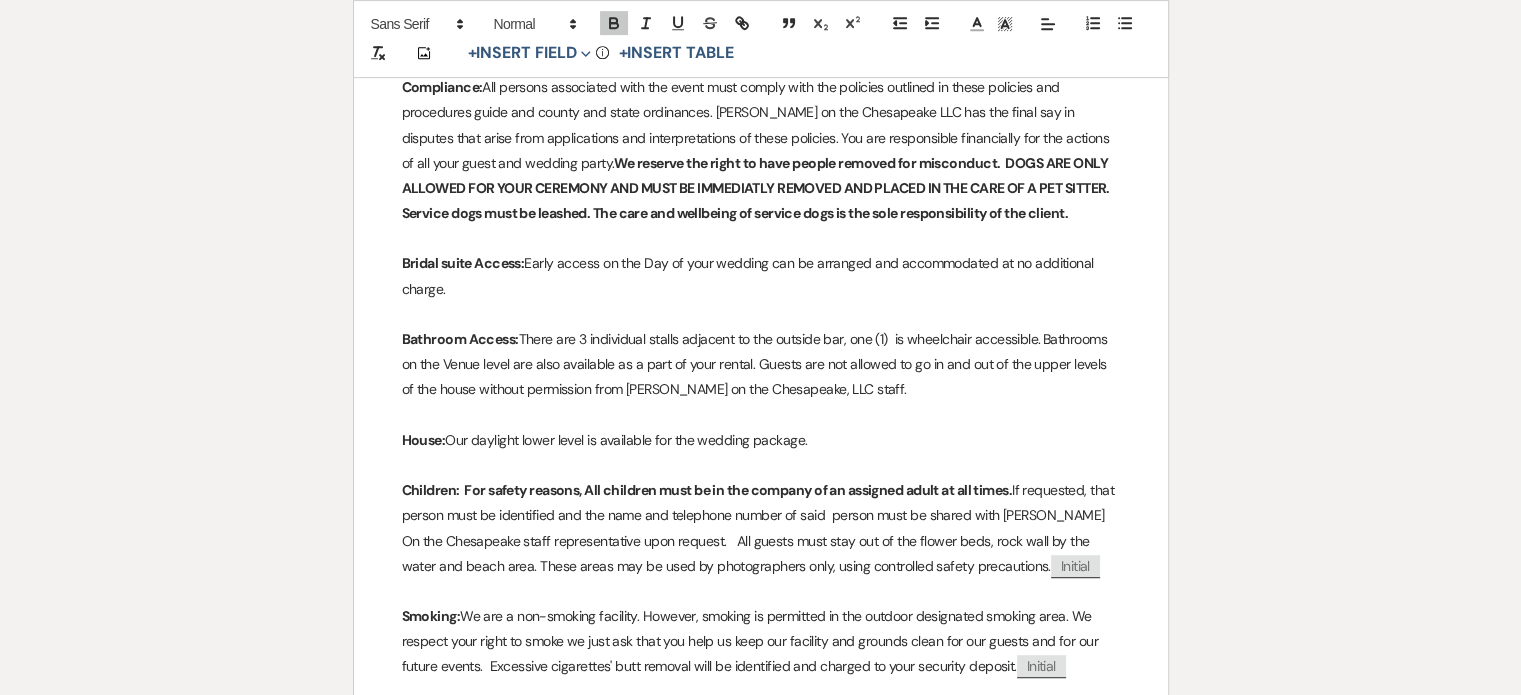 click on "We reserve the right to have people removed for misconduct.  DOGS ARE ONLY ALLOWED FOR YOUR CEREMONY AND MUST BE IMMEDIATLY REMOVED AND PLACED IN THE CARE OF A PET SITTER.  Service dogs must be leashed. The care and wellbeing of service dogs is the sole responsibility of the client." at bounding box center [758, 188] 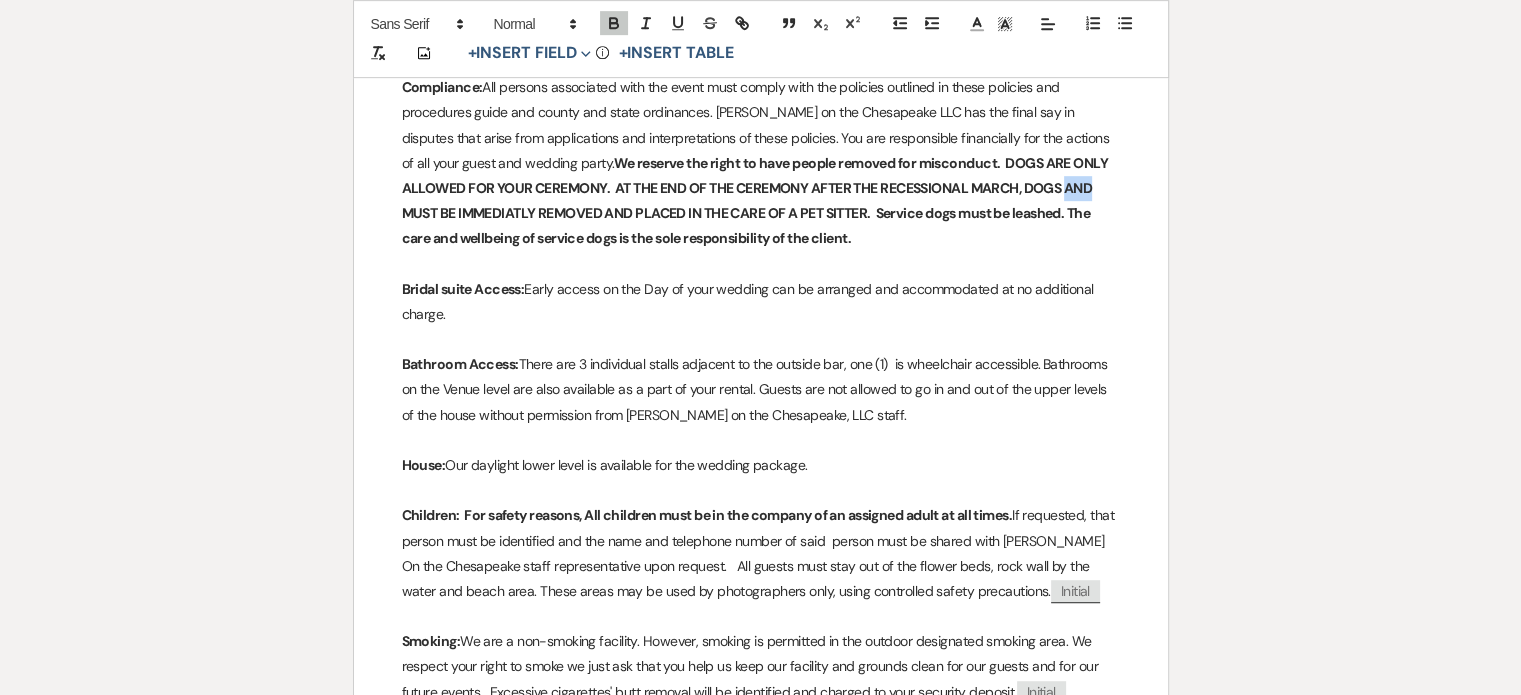 drag, startPoint x: 1006, startPoint y: 184, endPoint x: 980, endPoint y: 188, distance: 26.305893 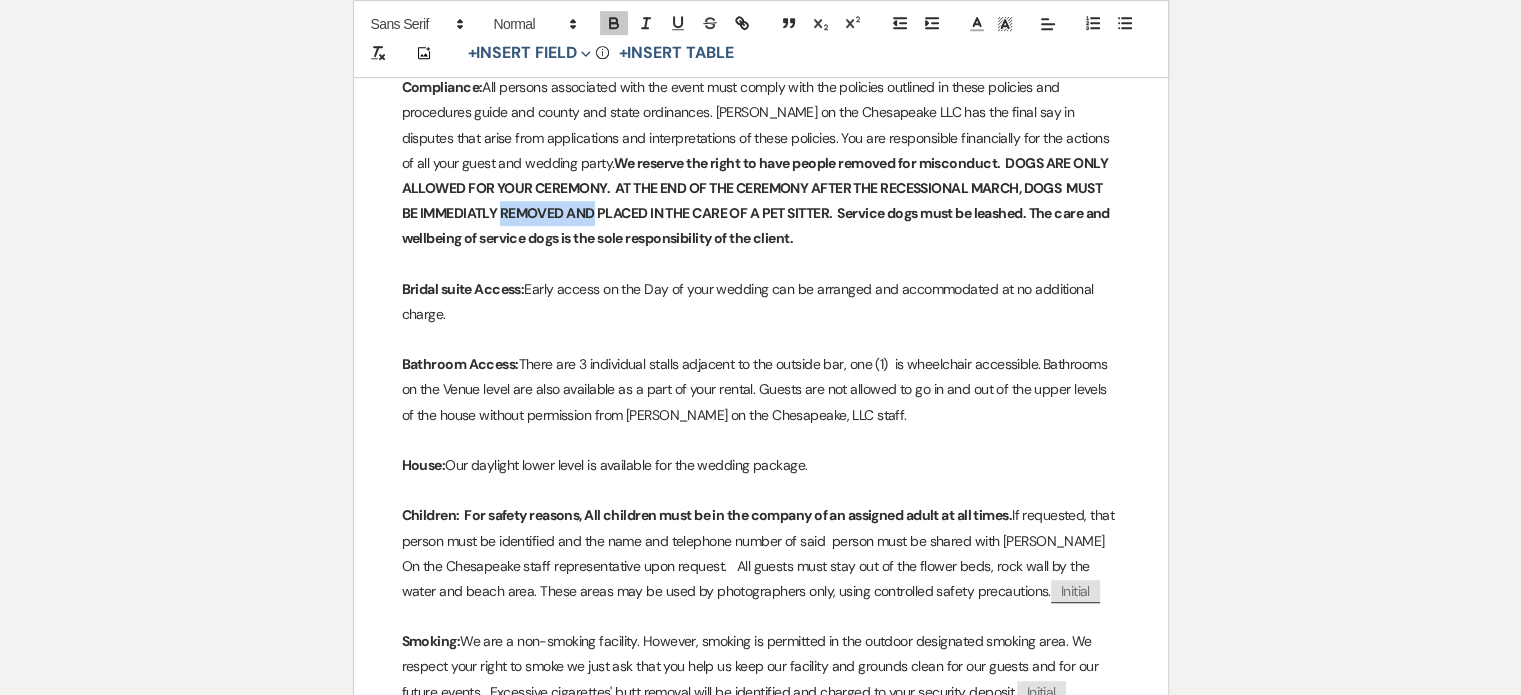 drag, startPoint x: 496, startPoint y: 211, endPoint x: 400, endPoint y: 206, distance: 96.13012 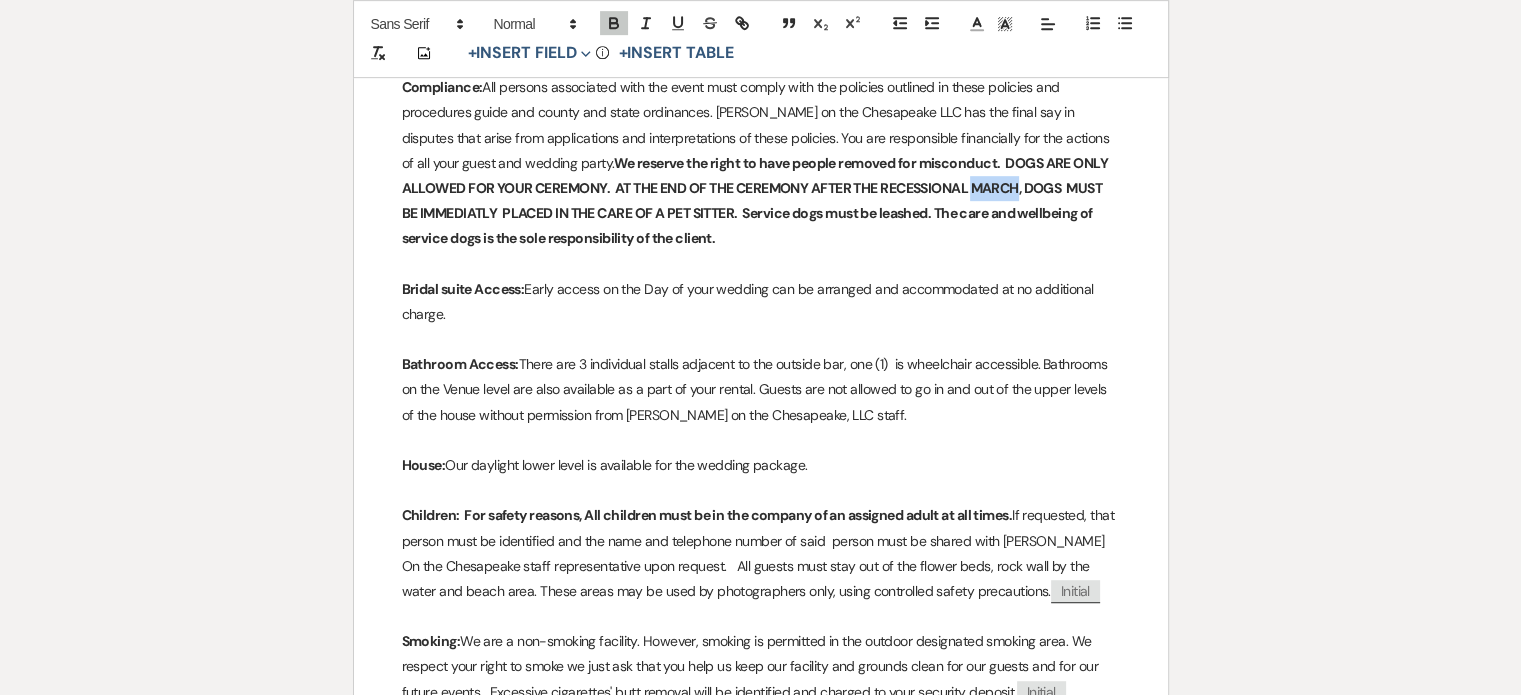 drag, startPoint x: 929, startPoint y: 186, endPoint x: 883, endPoint y: 187, distance: 46.010868 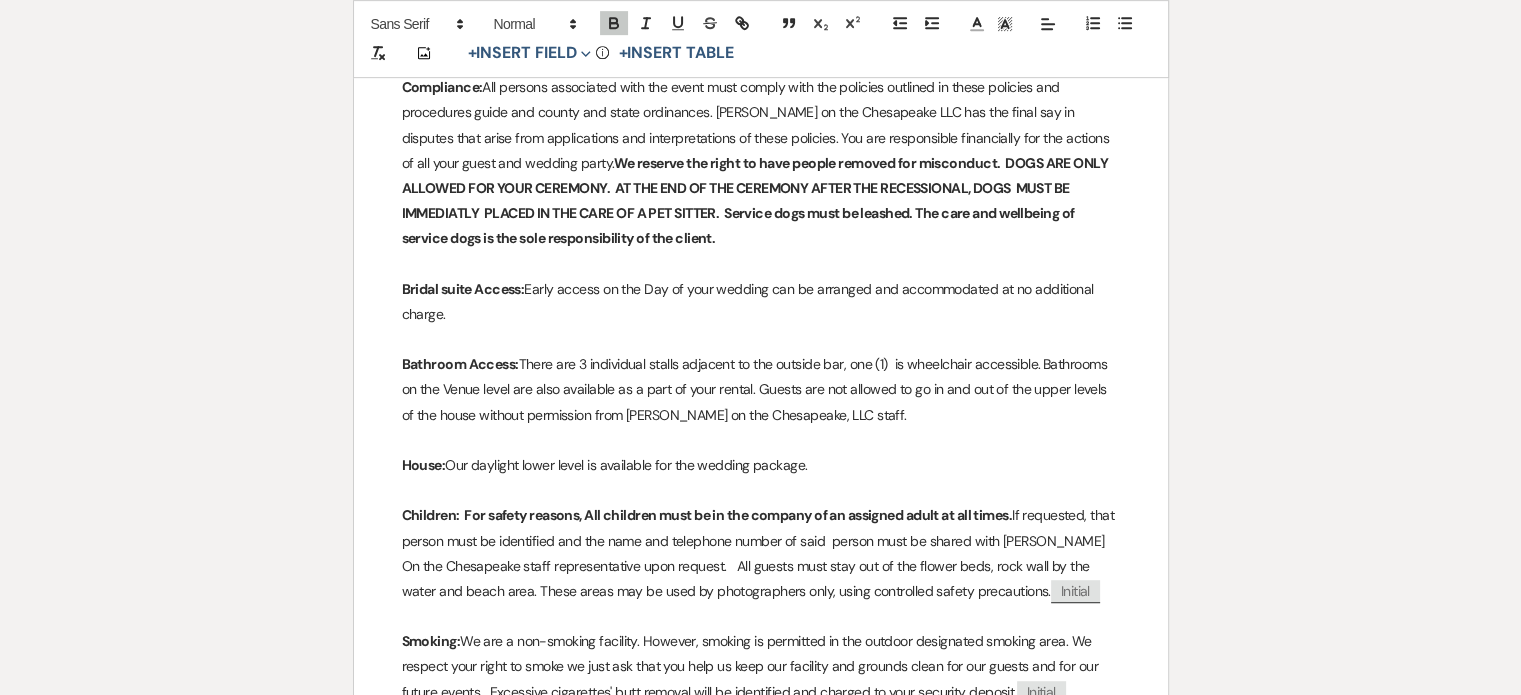 click on "We reserve the right to have people removed for misconduct.  DOGS ARE ONLY ALLOWED FOR YOUR CEREMONY.  AT THE END OF THE CEREMONY AFTER THE RECESSIONAL, DOGS  MUST BE IMMEDIATLY  PLACED IN THE CARE OF A PET SITTER.  Service dogs must be leashed. The care and wellbeing of service dogs is the sole responsibility of the client." at bounding box center (756, 201) 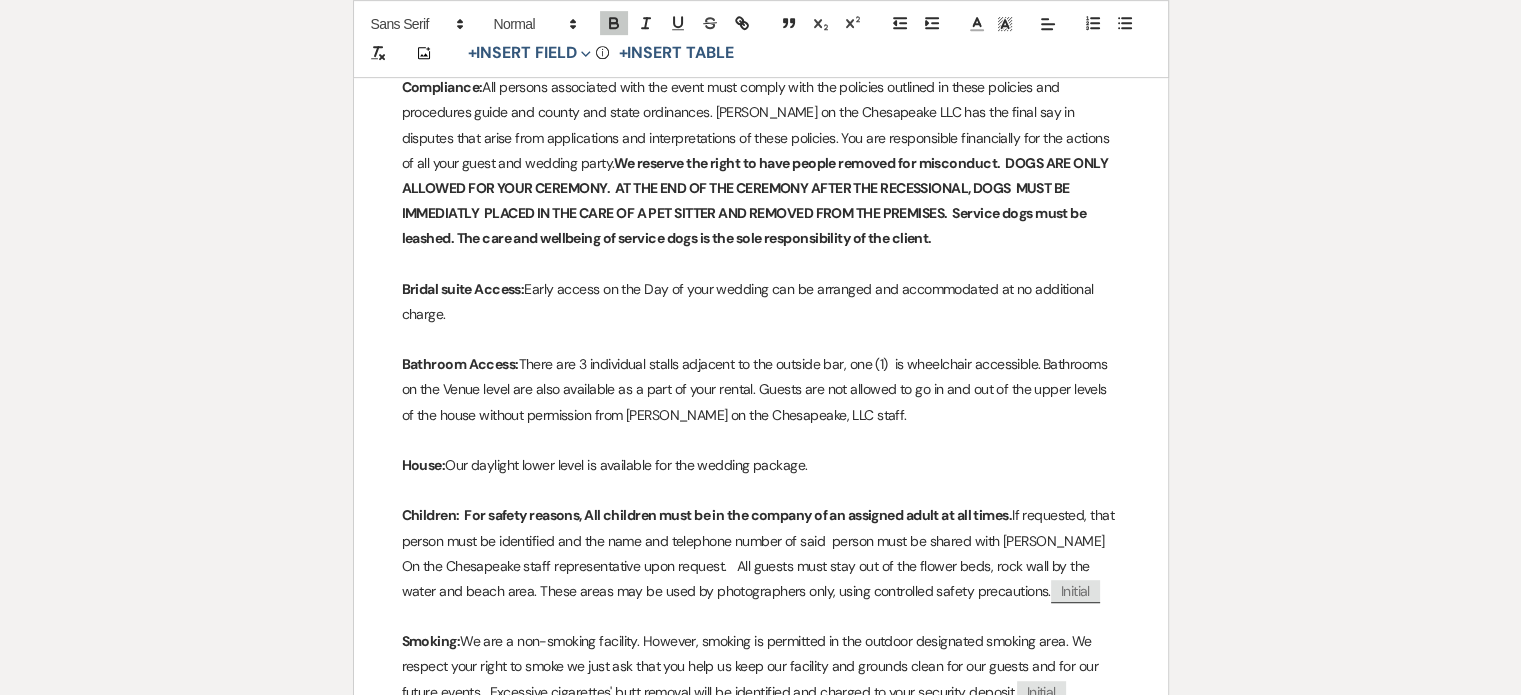 click on "We reserve the right to have people removed for misconduct.  DOGS ARE ONLY ALLOWED FOR YOUR CEREMONY.  AT THE END OF THE CEREMONY AFTER THE RECESSIONAL, DOGS  MUST BE IMMEDIATLY  PLACED IN THE CARE OF A PET SITTER AND REMOVED FROM THE PREMISES.  Service dogs must be leashed. The care and wellbeing of service dogs is the sole responsibility of the client." at bounding box center (756, 201) 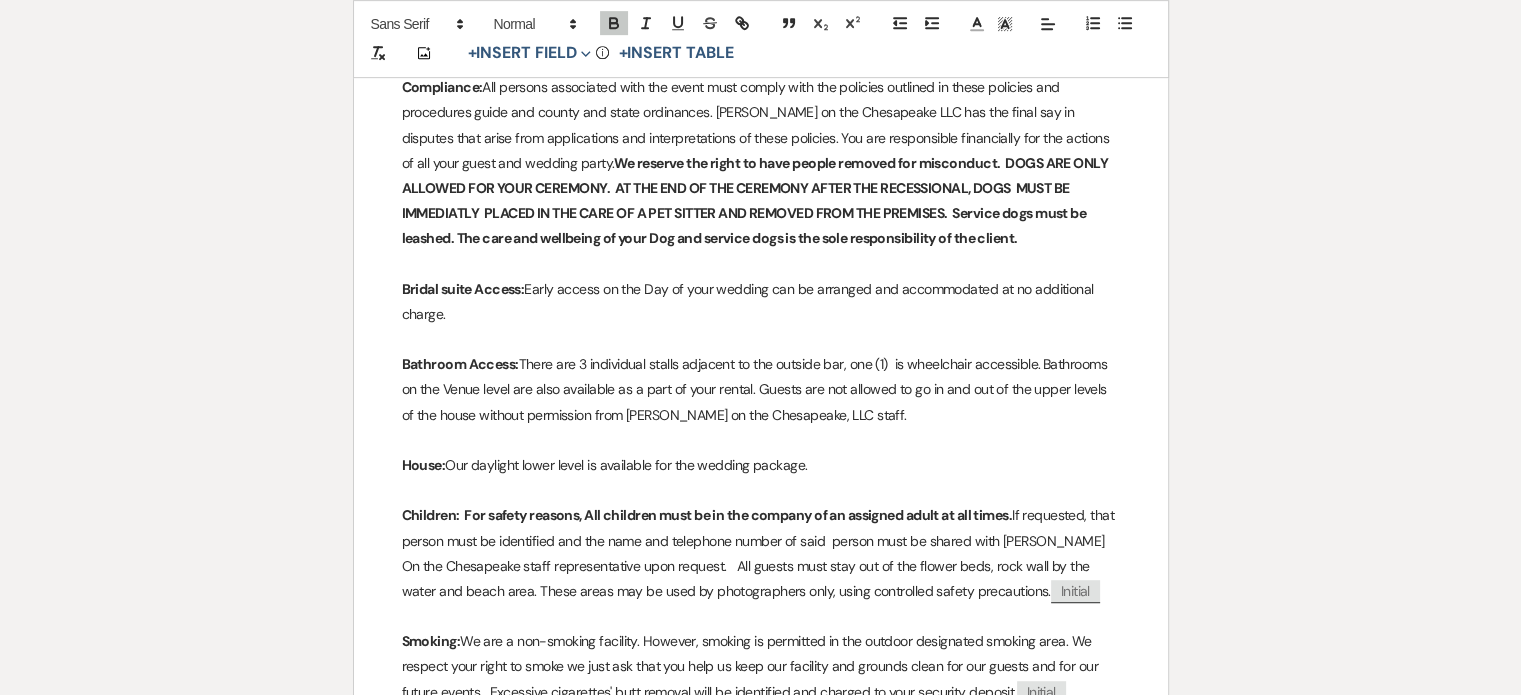 click on "We reserve the right to have people removed for misconduct.  DOGS ARE ONLY ALLOWED FOR YOUR CEREMONY.  AT THE END OF THE CEREMONY AFTER THE RECESSIONAL, DOGS  MUST BE IMMEDIATLY  PLACED IN THE CARE OF A PET SITTER AND REMOVED FROM THE PREMISES.  Service dogs must be leashed. The care and wellbeing of your Dog and service dogs is the sole responsibility of the client." at bounding box center (756, 201) 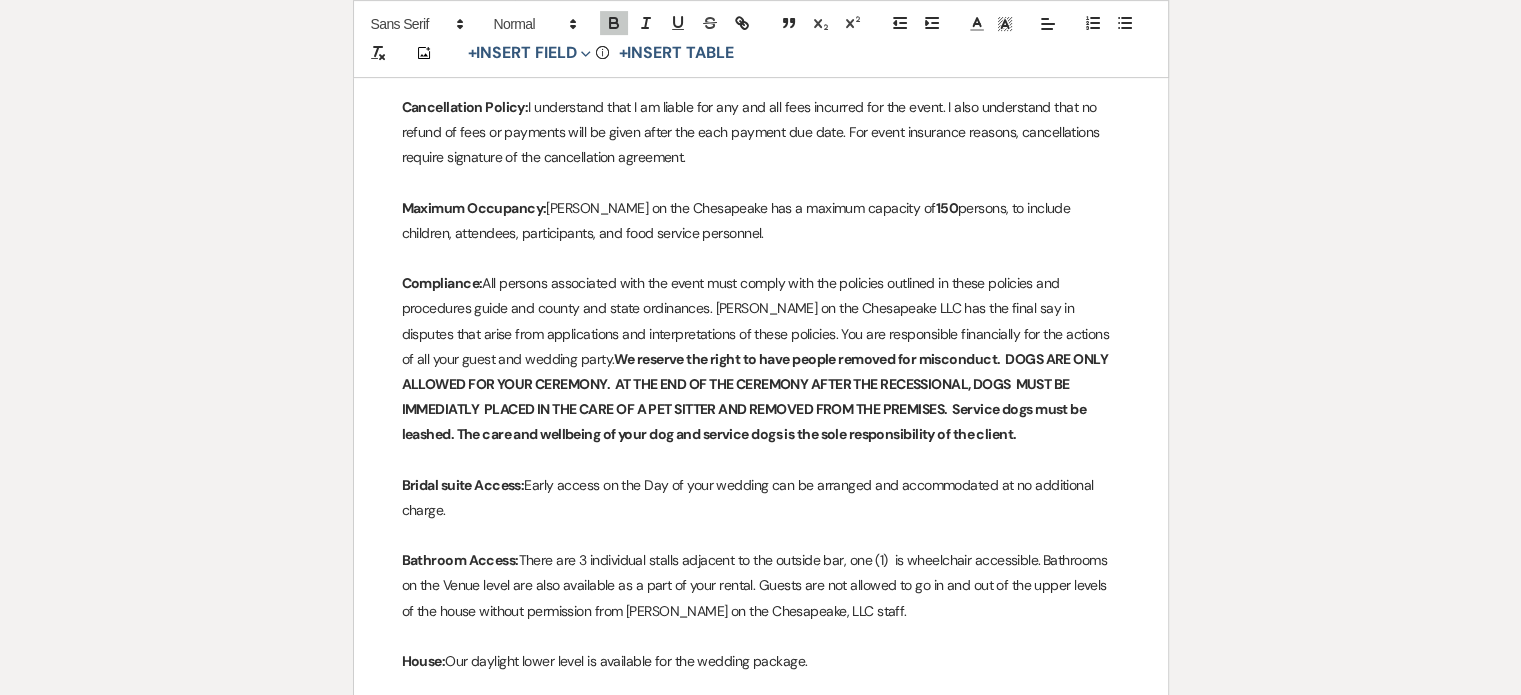 scroll, scrollTop: 800, scrollLeft: 0, axis: vertical 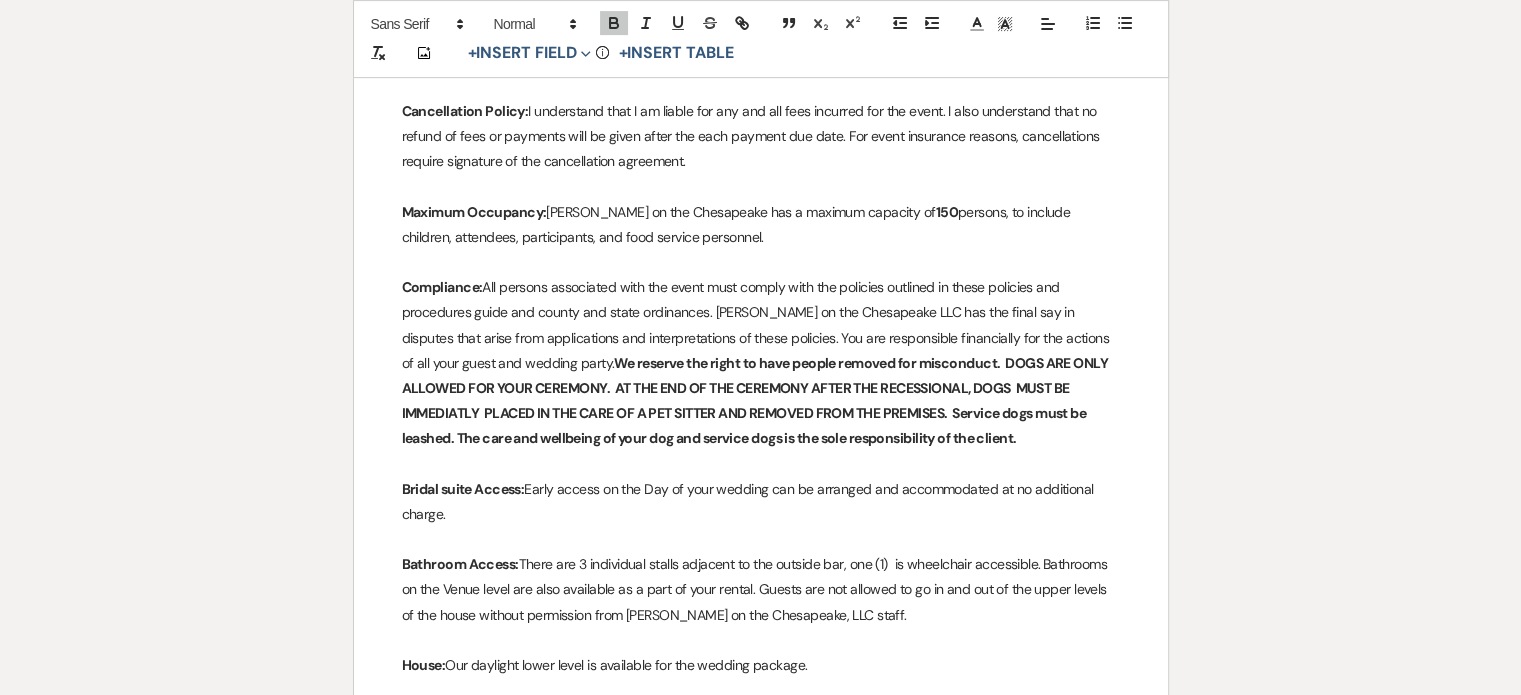 click on "Compliance:  All persons associated with the event must comply with the policies outlined in these policies and procedures guide and county and state ordinances. Dawn on the Chesapeake LLC has the final say in disputes that arise from applications and interpretations of these policies. You are responsible financially for the actions of all your guest and wedding party.  We reserve the right to have people removed for misconduct.  DOGS ARE ONLY ALLOWED FOR YOUR CEREMONY.  AT THE END OF THE CEREMONY AFTER THE RECESSIONAL, DOGS  MUST BE IMMEDIATLY  PLACED IN THE CARE OF A PET SITTER AND REMOVED FROM THE PREMISES.  Service dogs must be leashed. The care and wellbeing of your dog and service dogs is the sole responsibility of the client." at bounding box center [761, 363] 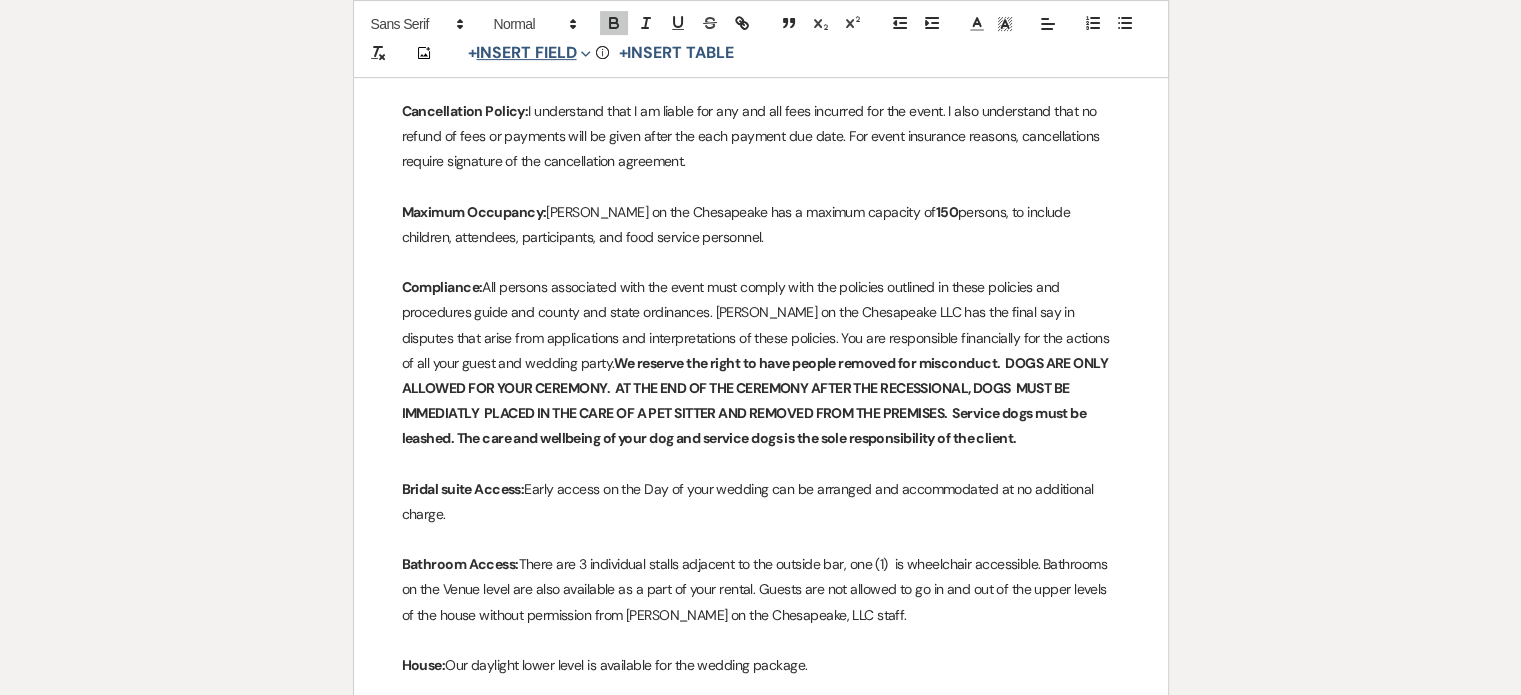 click on "+  Insert Field Expand" at bounding box center (530, 54) 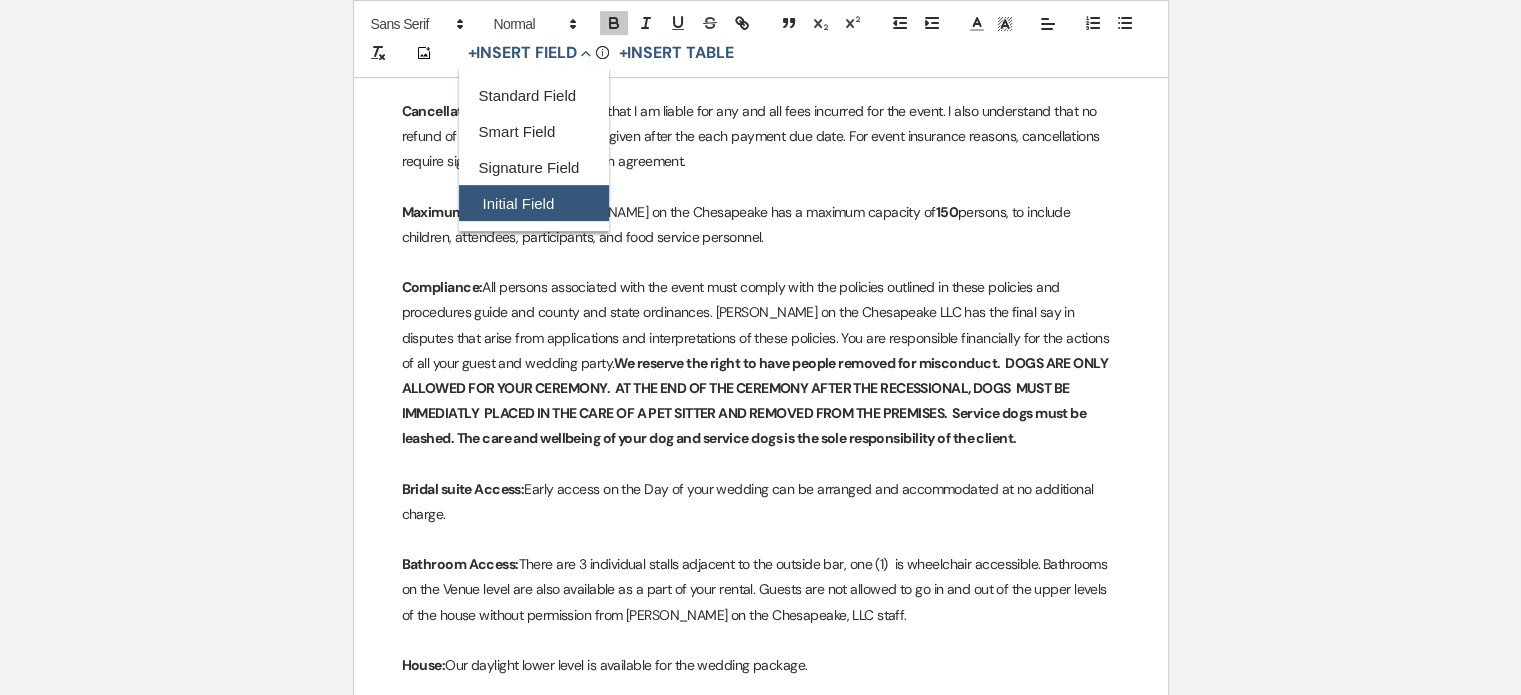 click on "Initial Field" at bounding box center (534, 204) 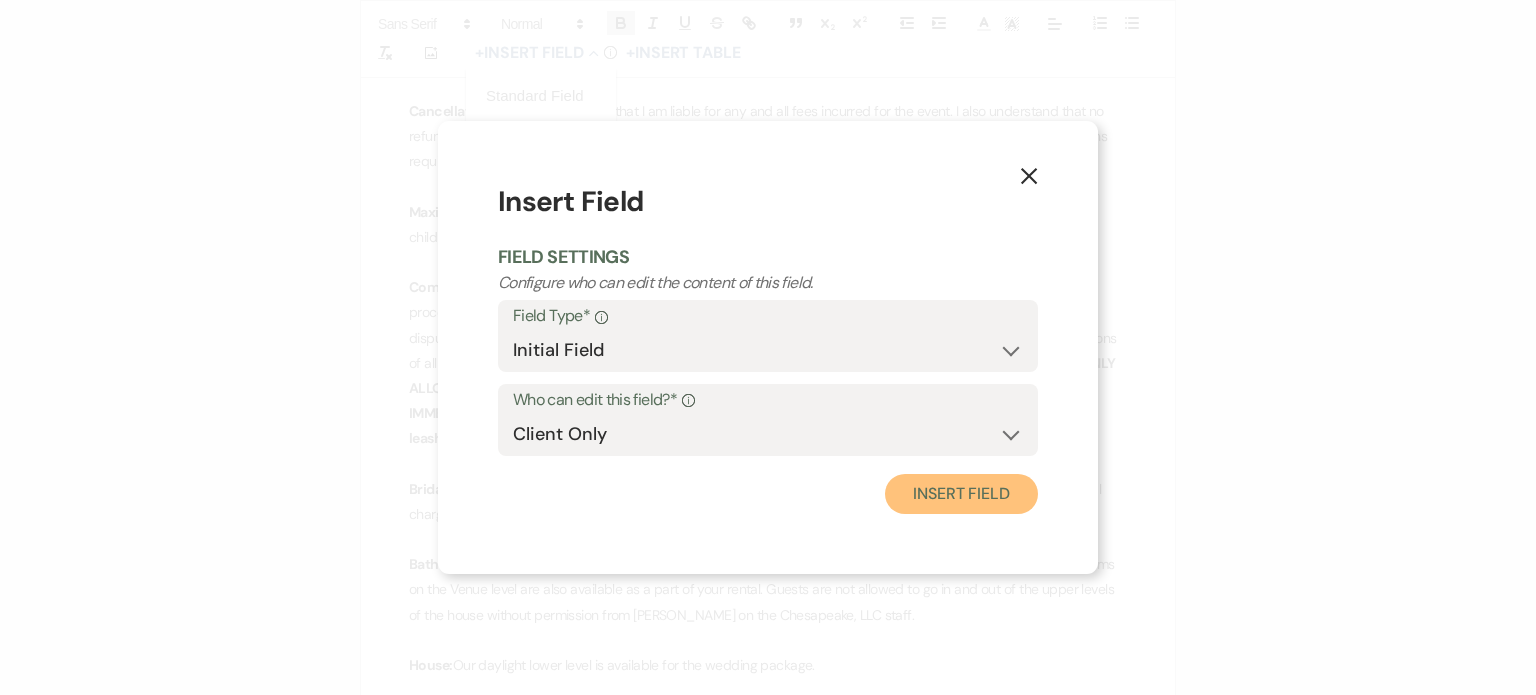 click on "Insert Field" at bounding box center [961, 494] 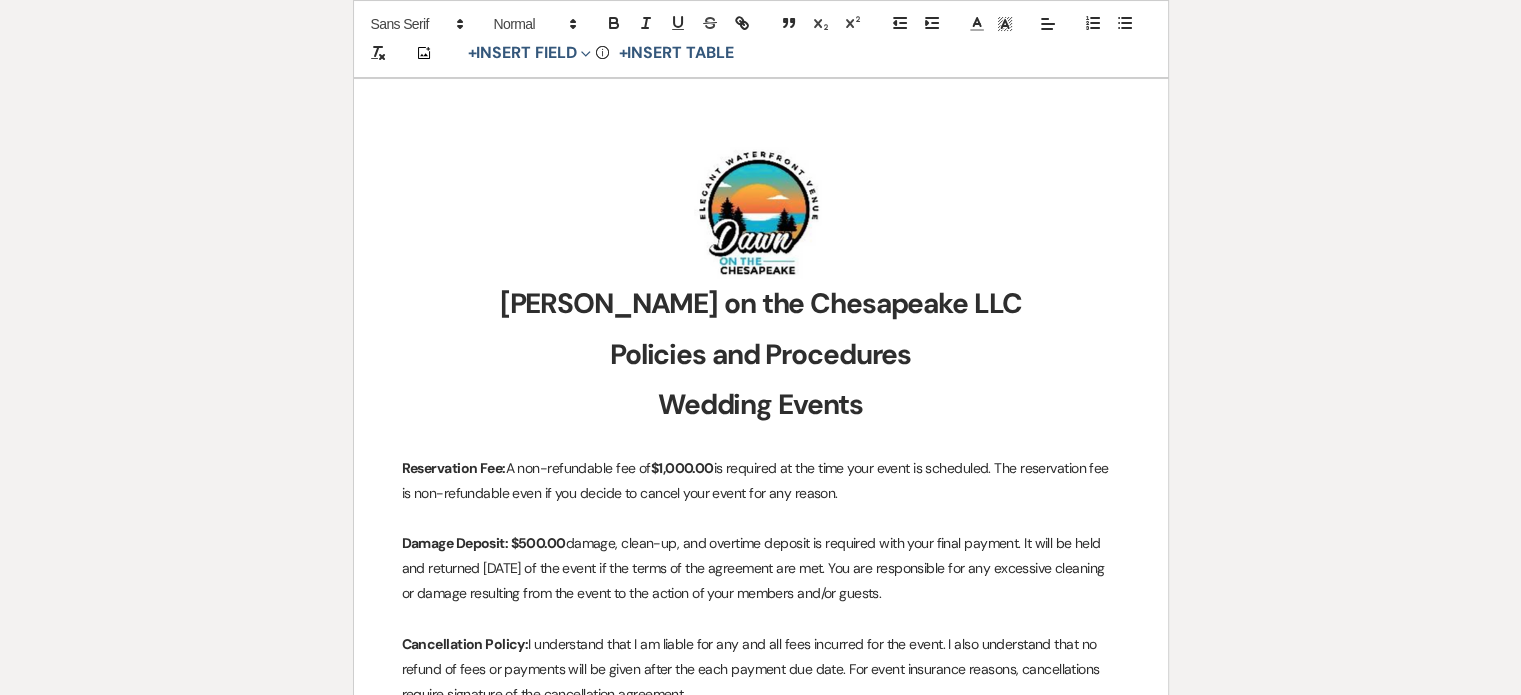 scroll, scrollTop: 100, scrollLeft: 0, axis: vertical 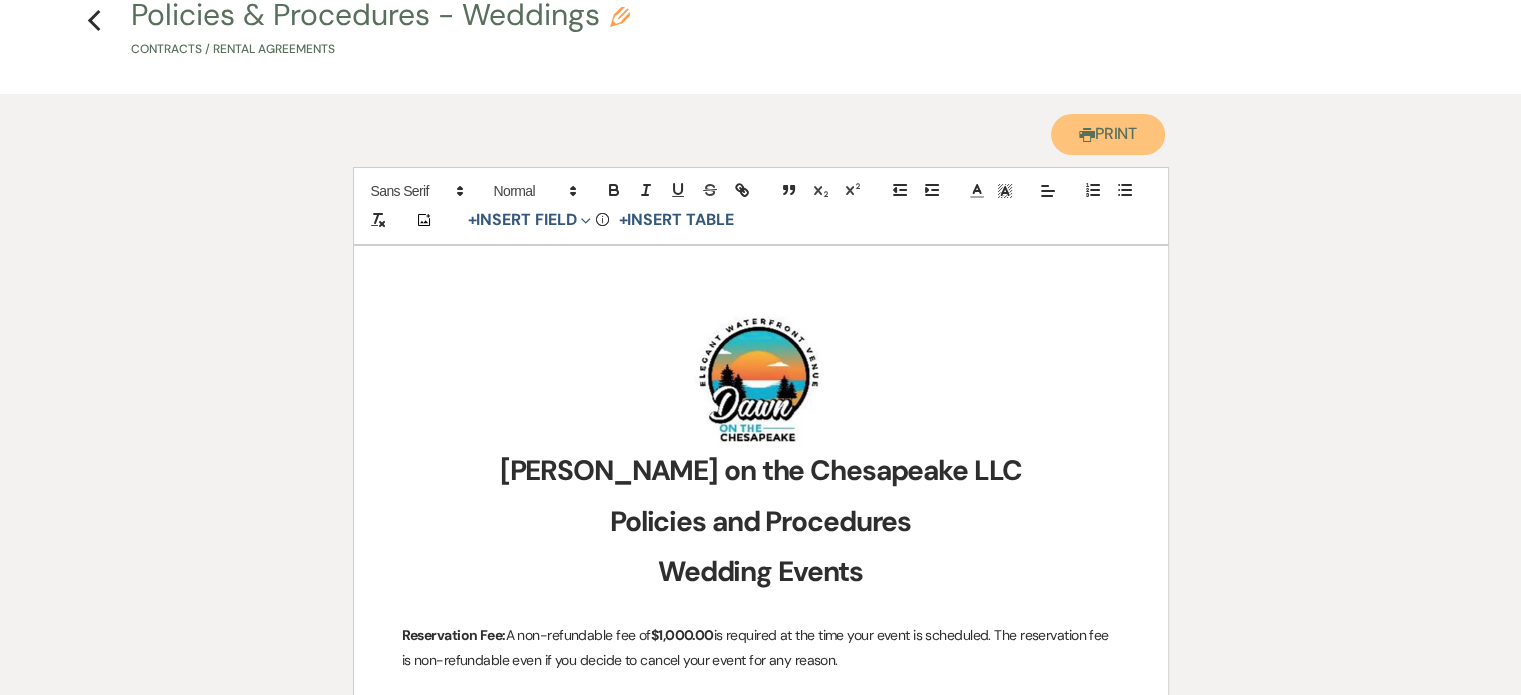 click on "Printer  Print" at bounding box center [1108, 134] 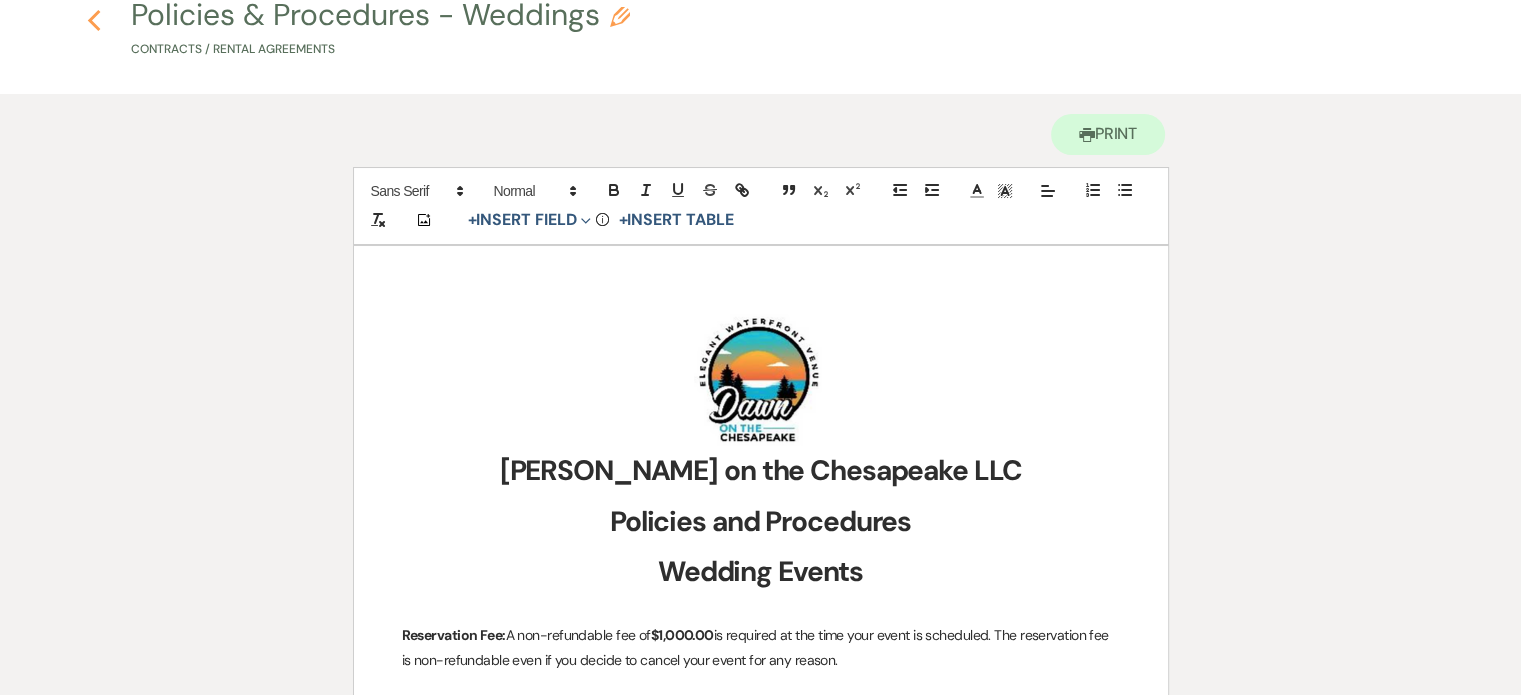 click on "Previous" 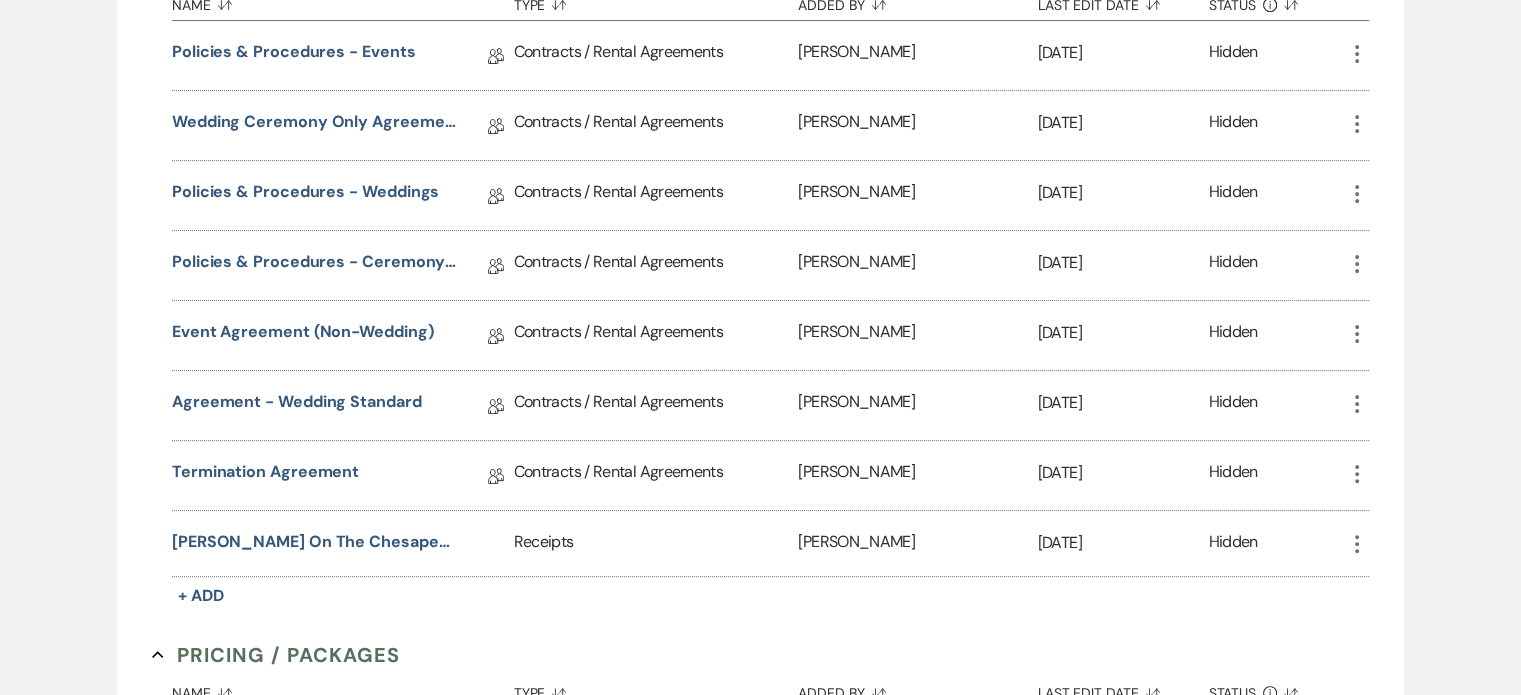 scroll, scrollTop: 600, scrollLeft: 0, axis: vertical 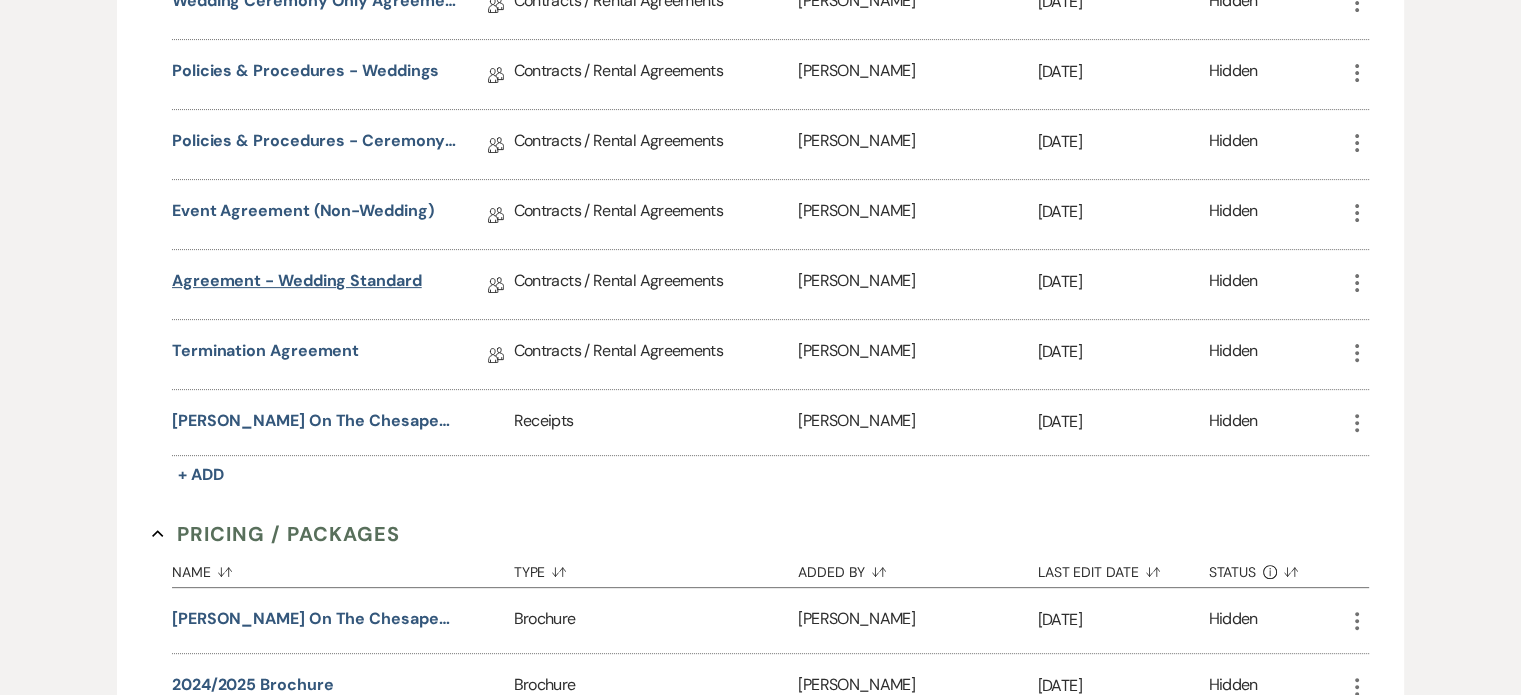 click on "Agreement - Wedding Standard" at bounding box center [297, 284] 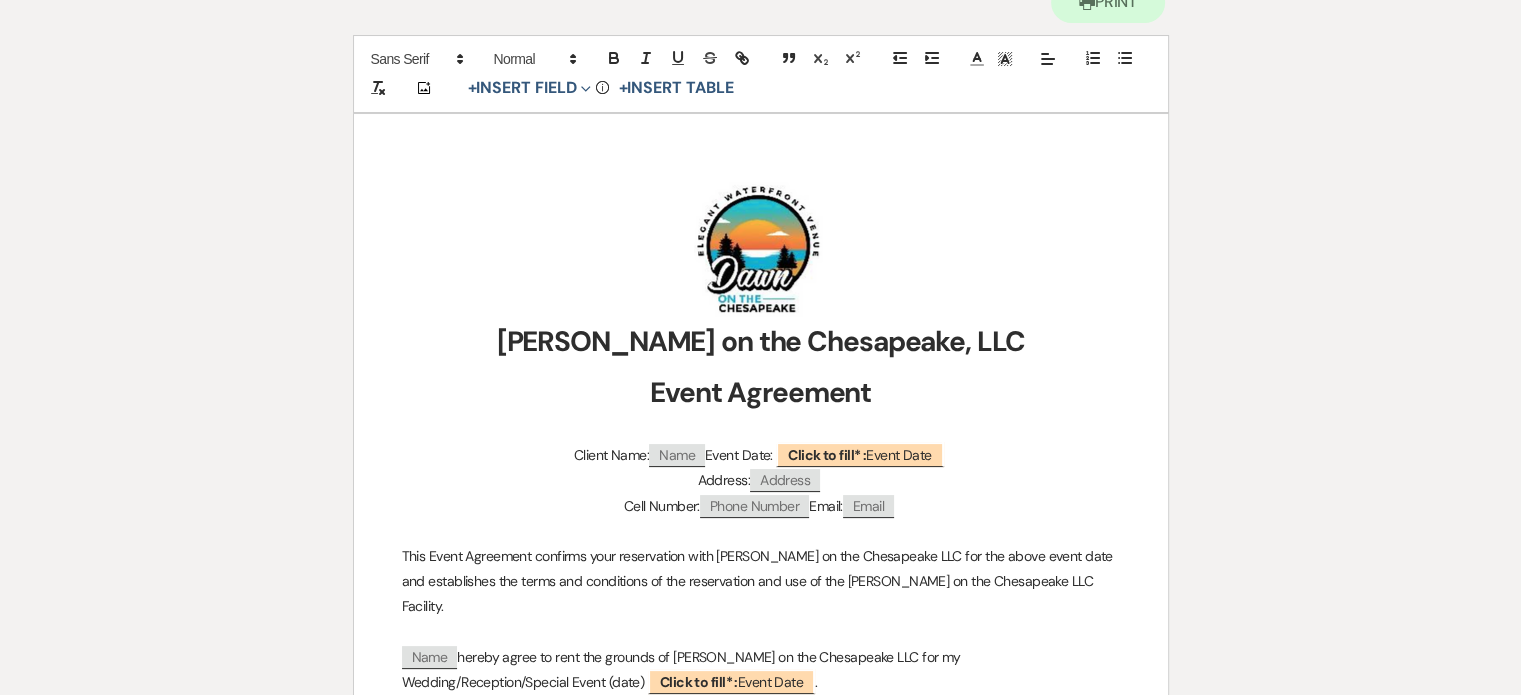 scroll, scrollTop: 0, scrollLeft: 0, axis: both 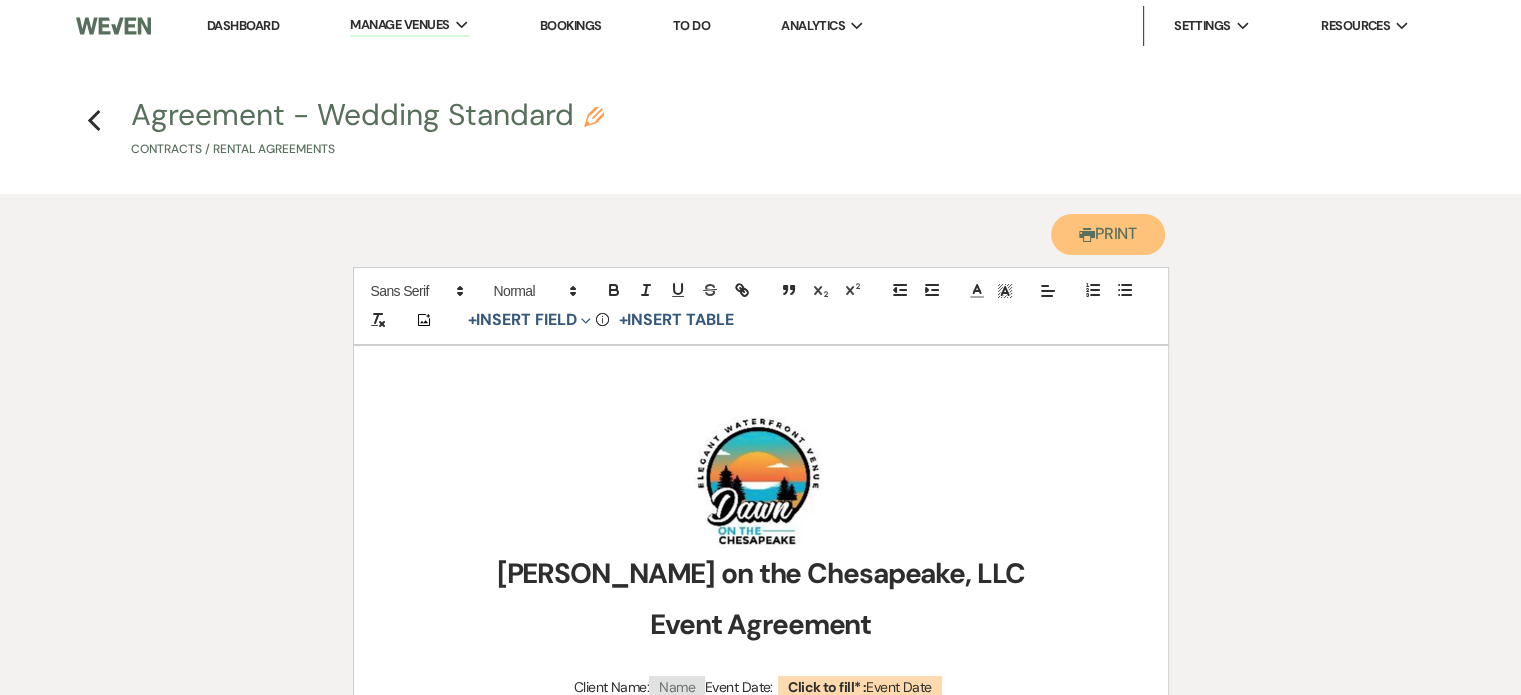 click on "Printer  Print" at bounding box center [1108, 234] 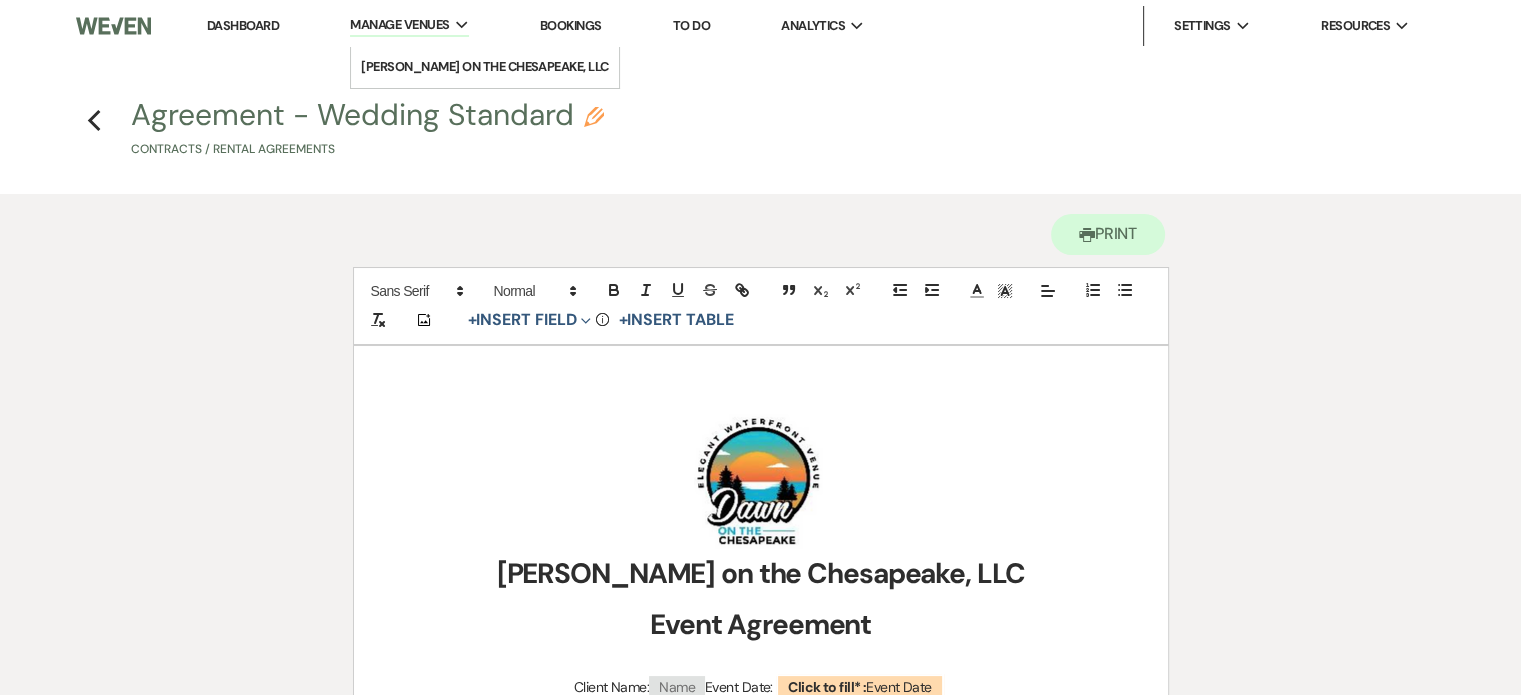 click on "Manage Venues" at bounding box center [399, 25] 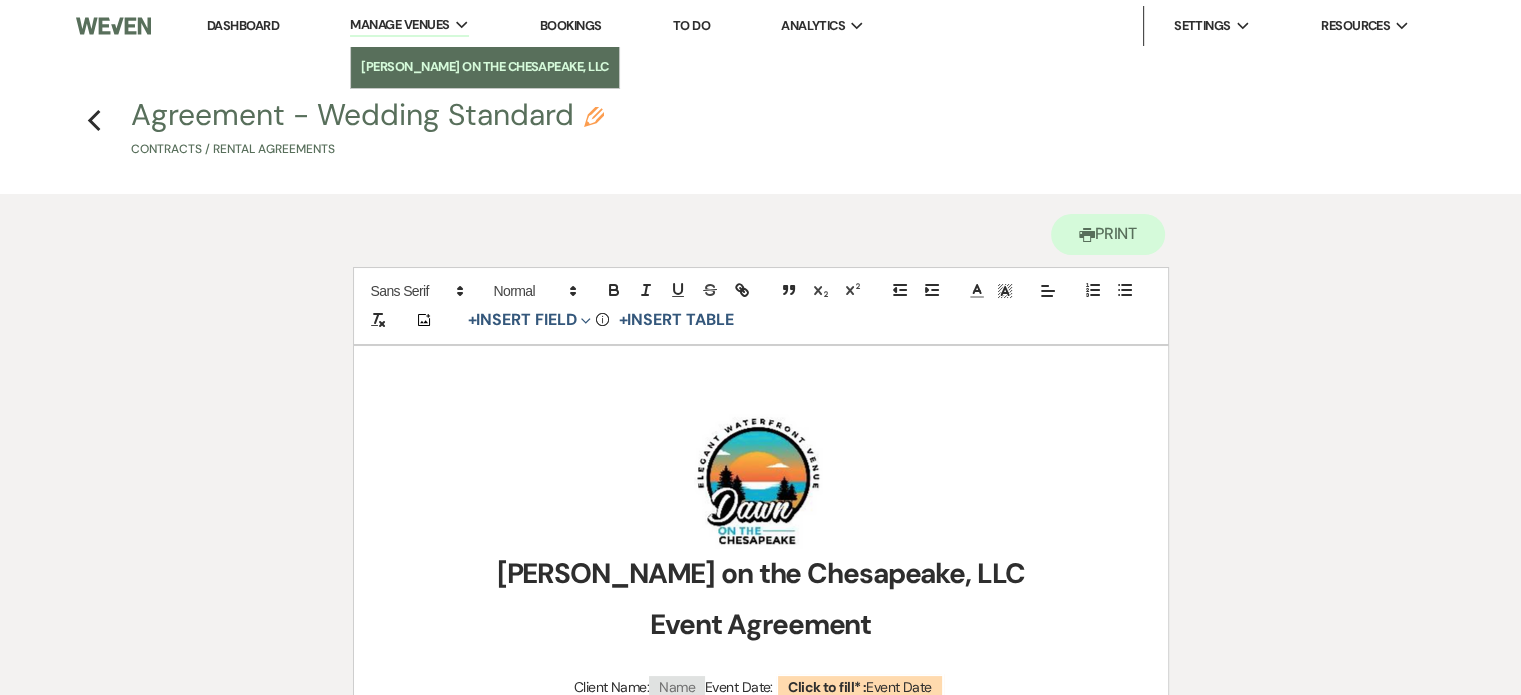 click on "[PERSON_NAME] on the Chesapeake, LLC" at bounding box center [485, 67] 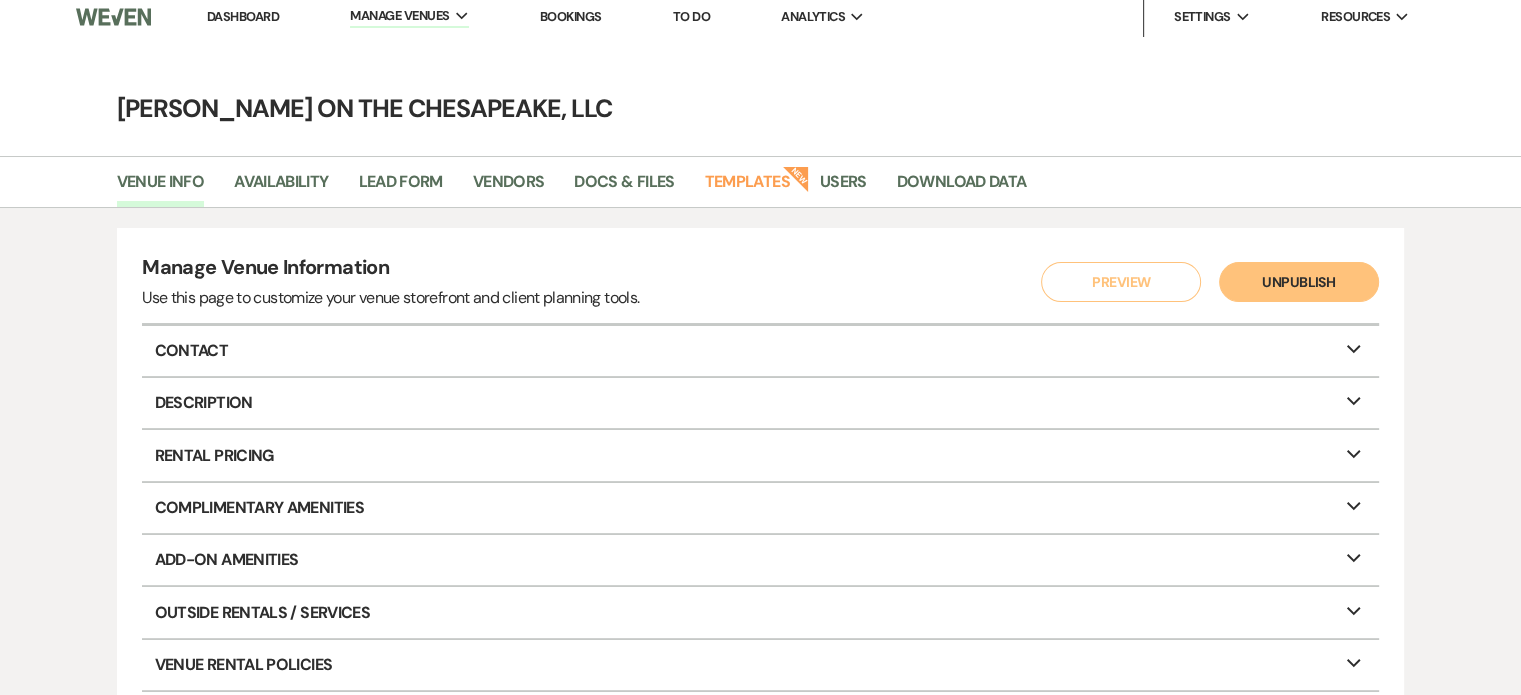 scroll, scrollTop: 0, scrollLeft: 0, axis: both 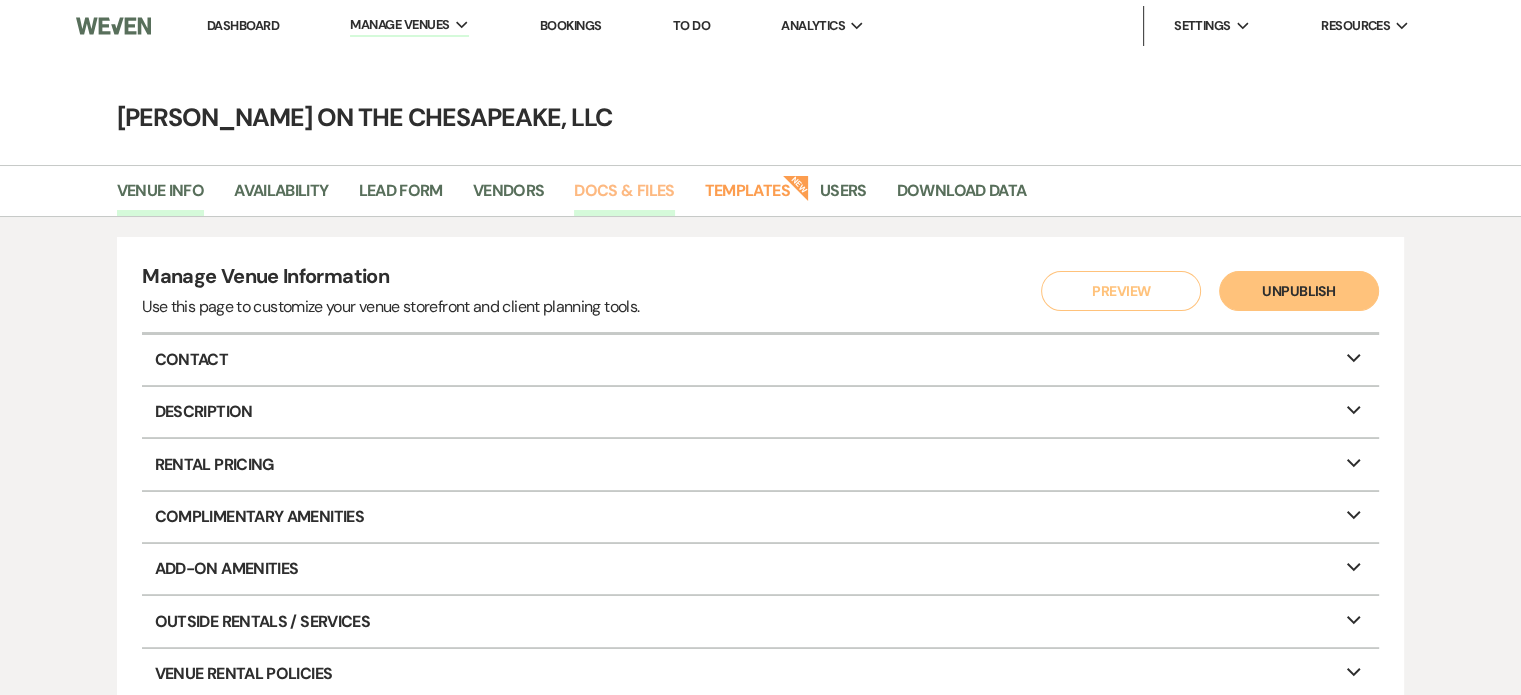 click on "Docs & Files" at bounding box center [624, 197] 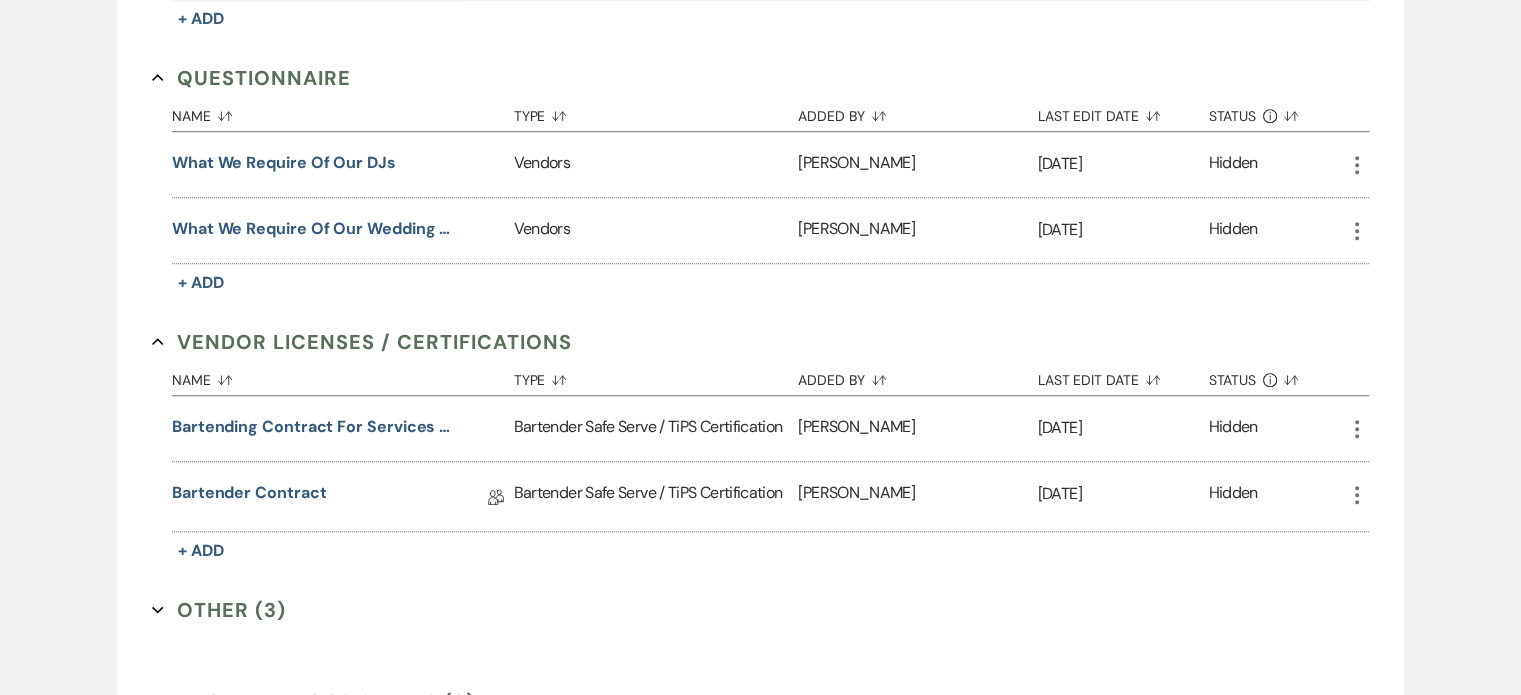 scroll, scrollTop: 1473, scrollLeft: 0, axis: vertical 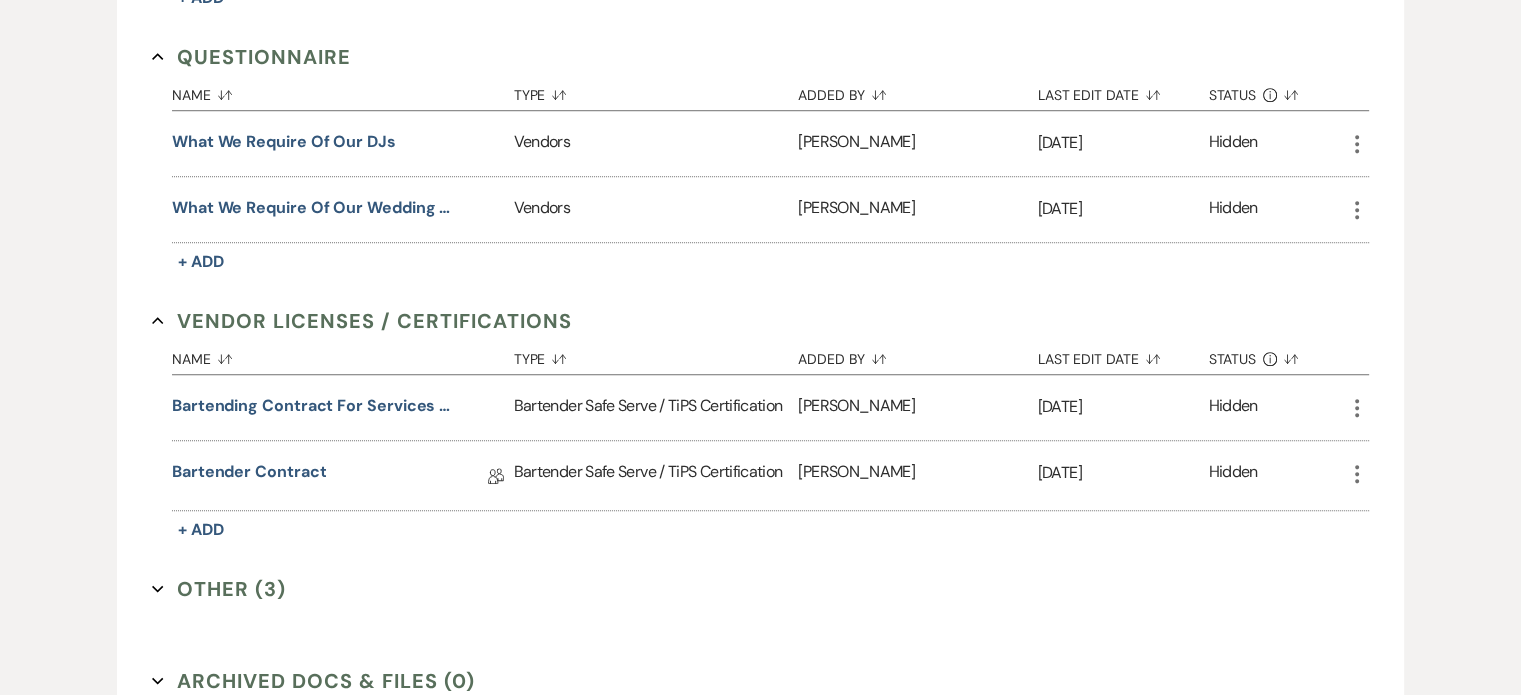 click on "Other (3) Expand" at bounding box center [219, 589] 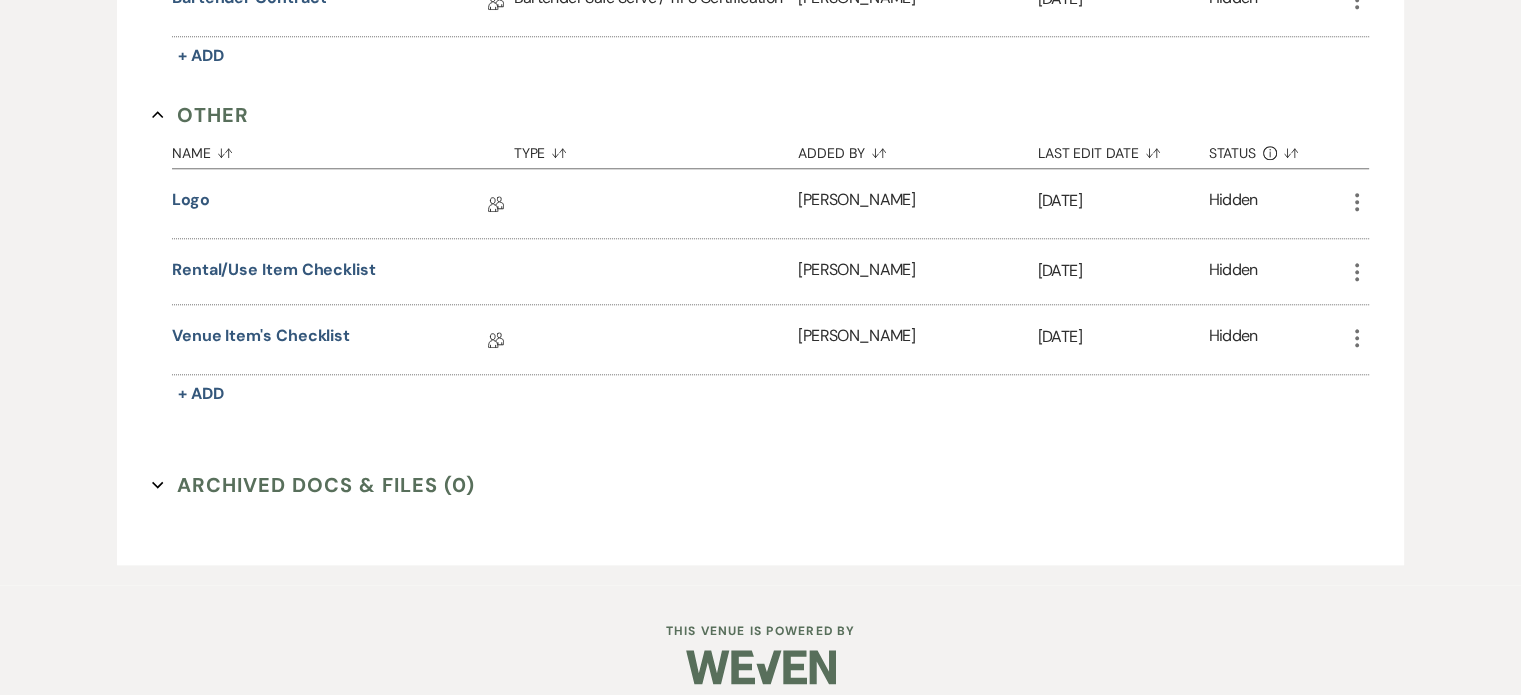 scroll, scrollTop: 1948, scrollLeft: 0, axis: vertical 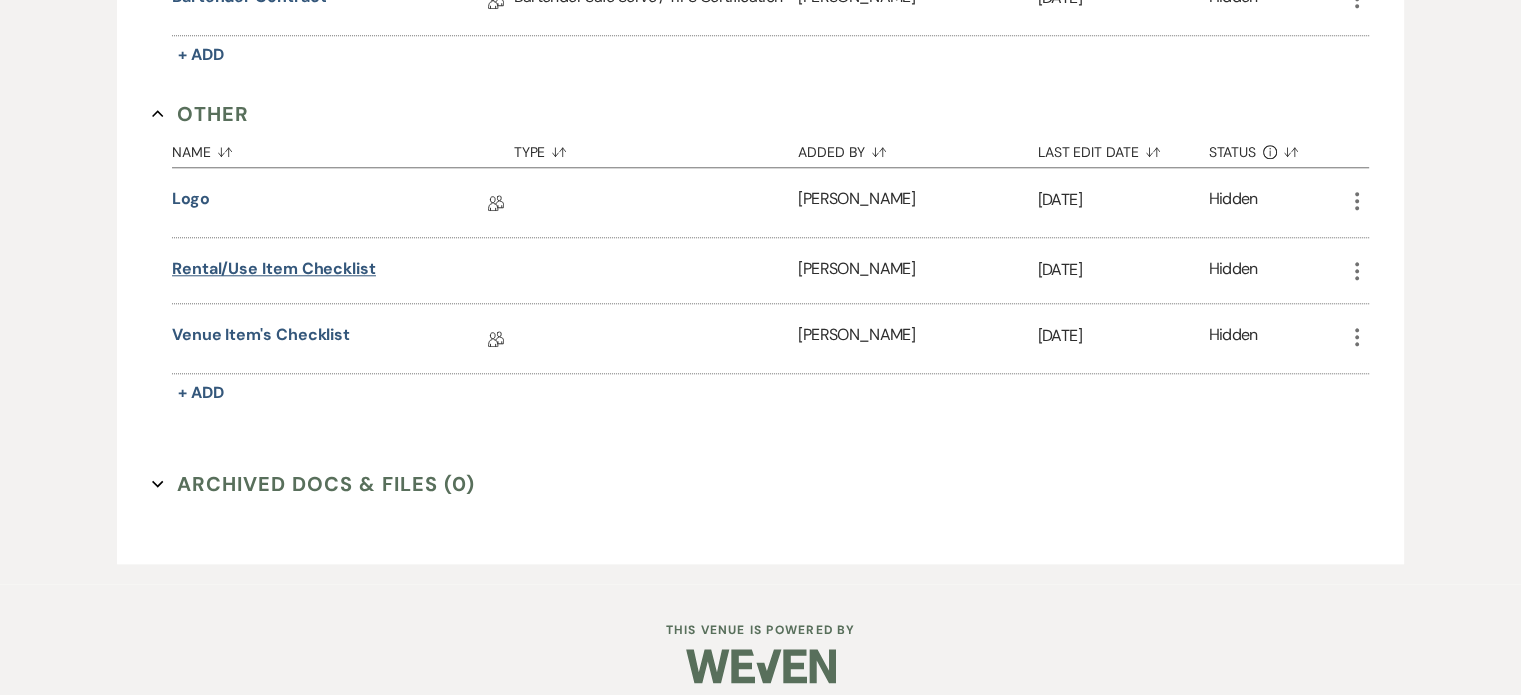 click on "Rental/Use Item checklist" at bounding box center (274, 269) 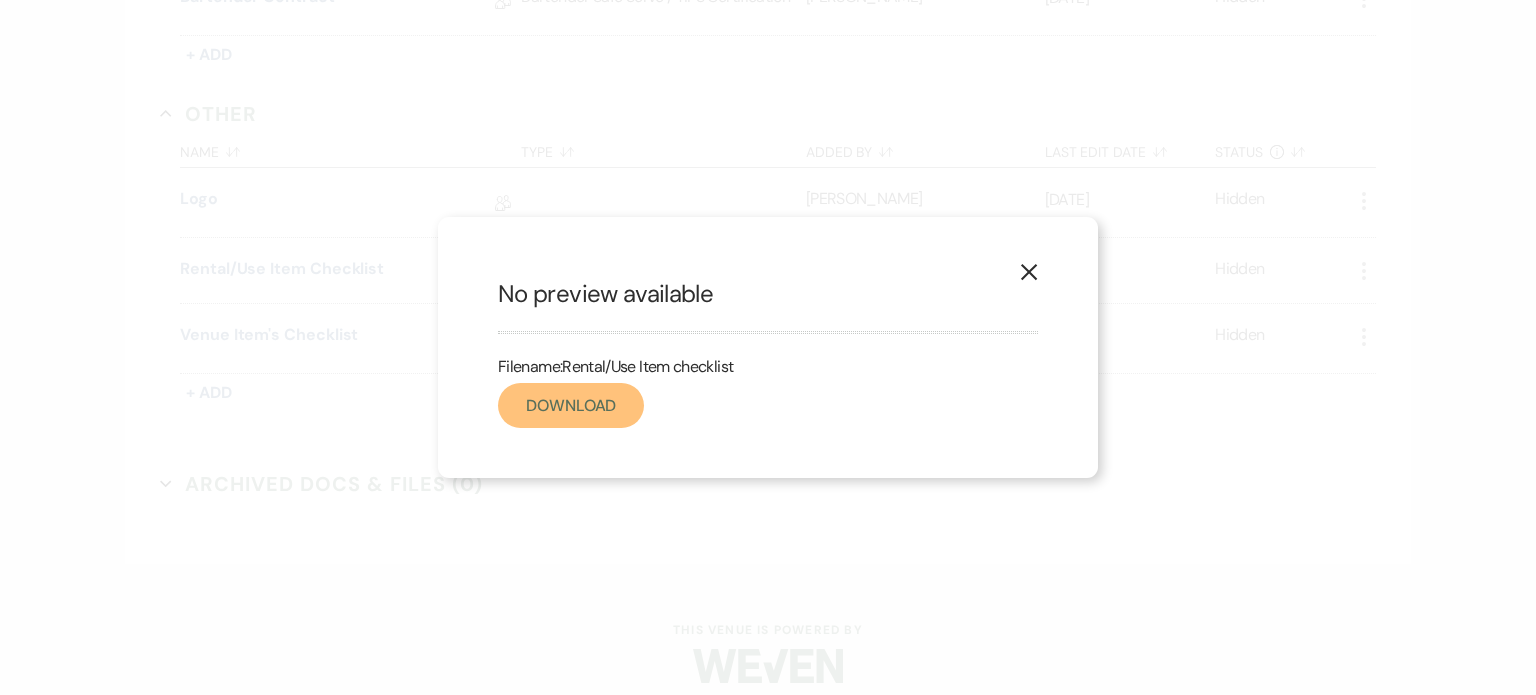 click on "Download" at bounding box center (571, 405) 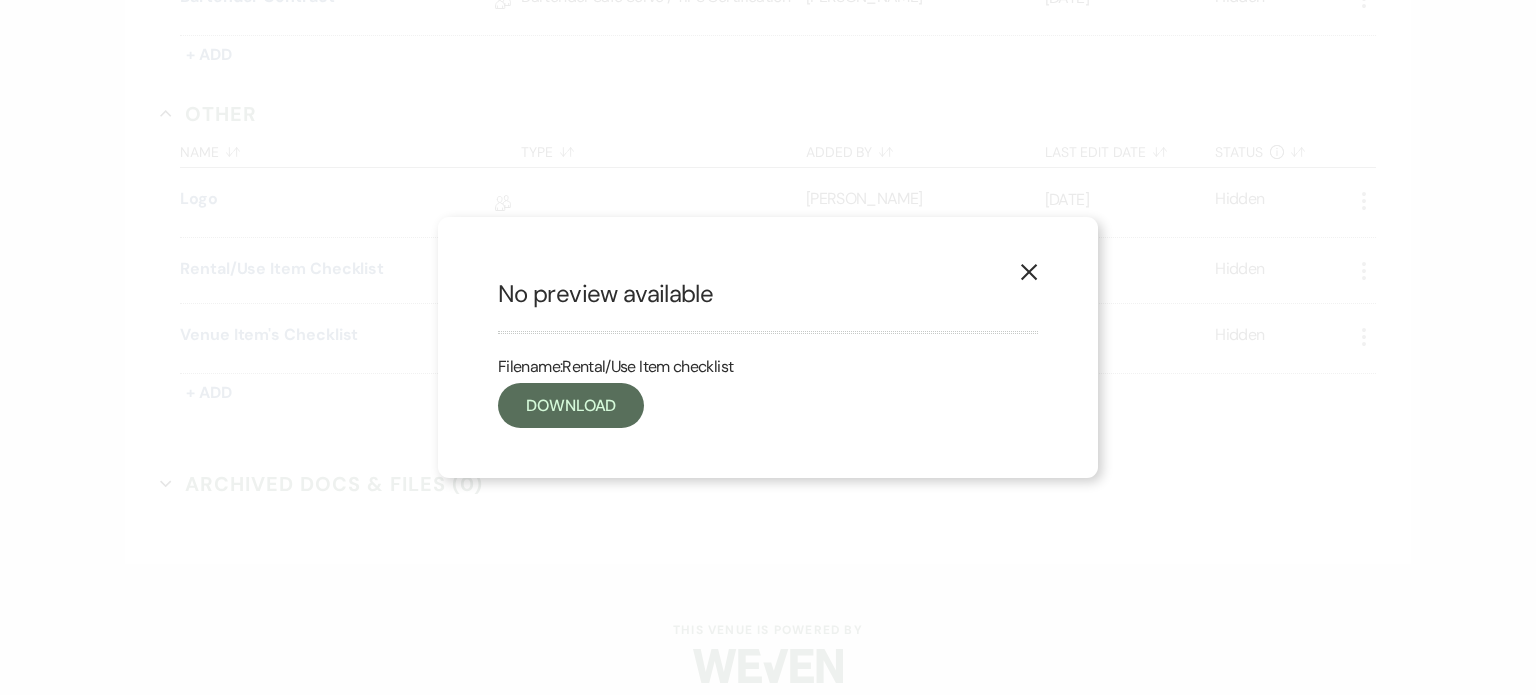 click on "X" 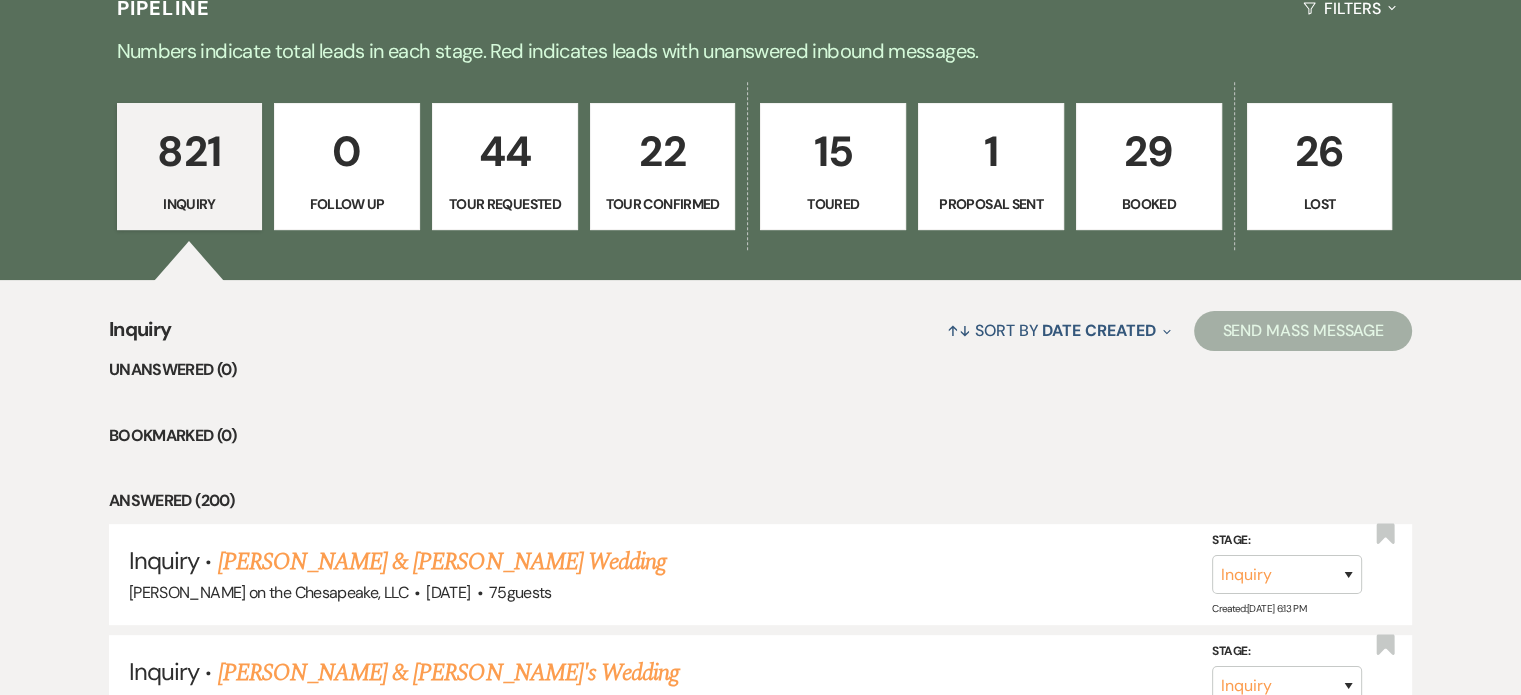 scroll, scrollTop: 498, scrollLeft: 0, axis: vertical 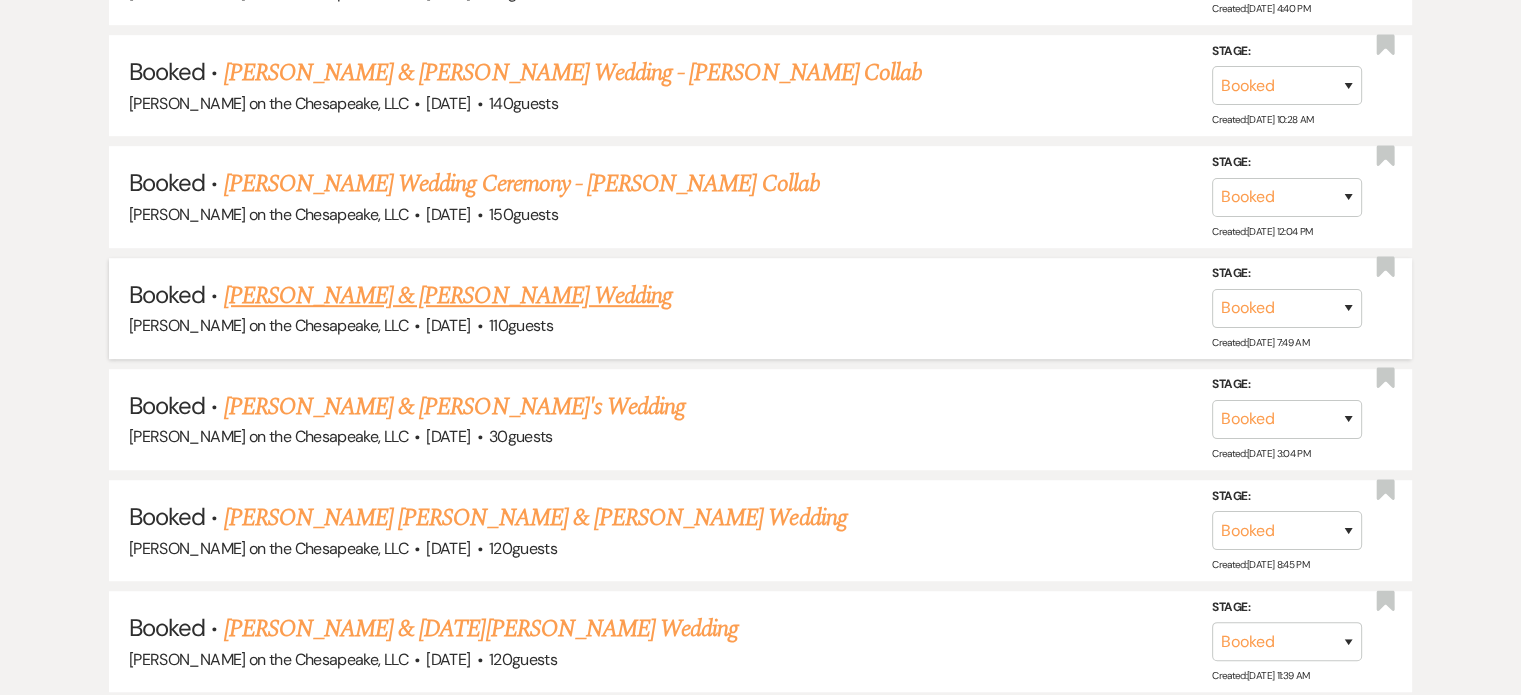 click on "[PERSON_NAME] & [PERSON_NAME] Wedding" at bounding box center (448, 296) 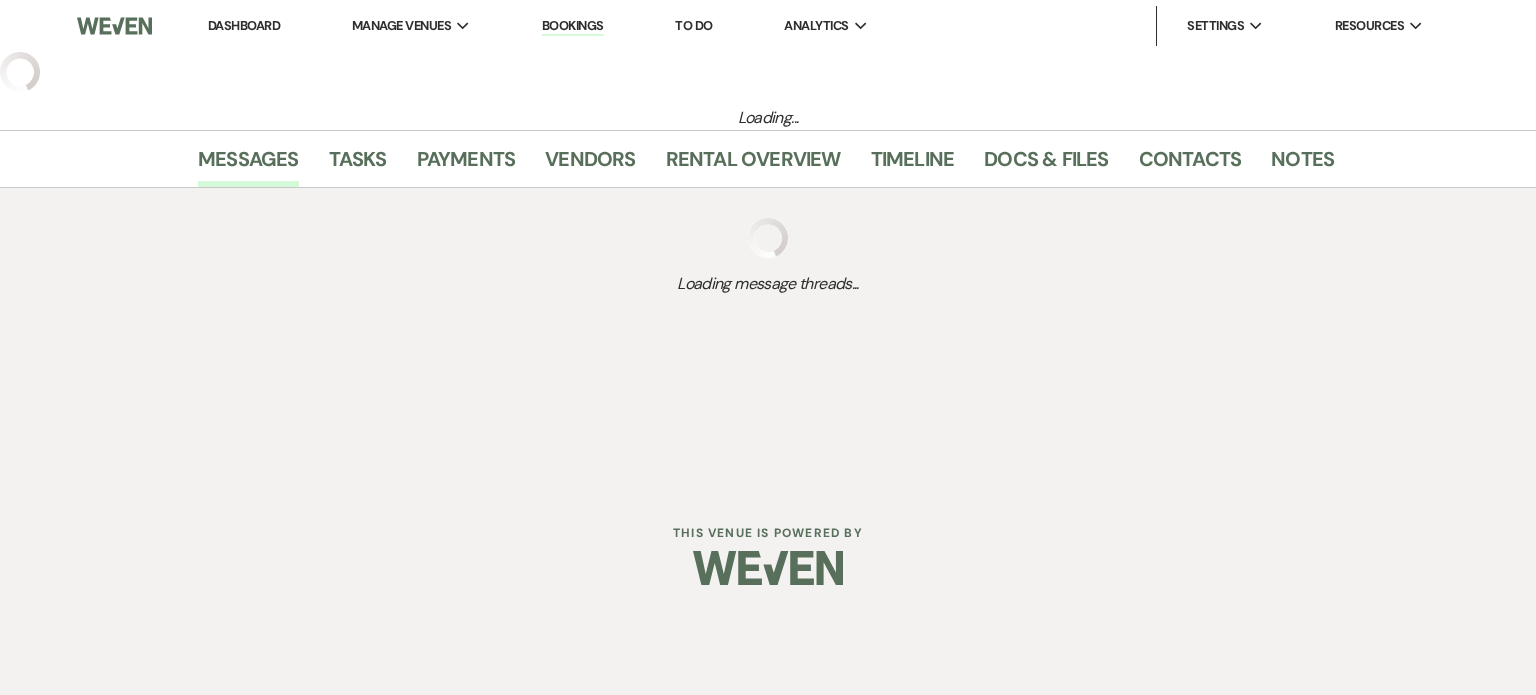 click on "Dashboard Manage Venues   Expand [PERSON_NAME] on the Chesapeake, LLC Bookings To Do Analytics   Expand [PERSON_NAME] on the Chesapeake, LLC Settings   Expand Host Profile Payment Settings Change Password Log Out Resources   Expand Lead Form/Badge Resource Library     Contact Weven Loading... Messages Tasks Payments Vendors Rental Overview Timeline Docs & Files Contacts Notes Loading message threads..." at bounding box center (768, 243) 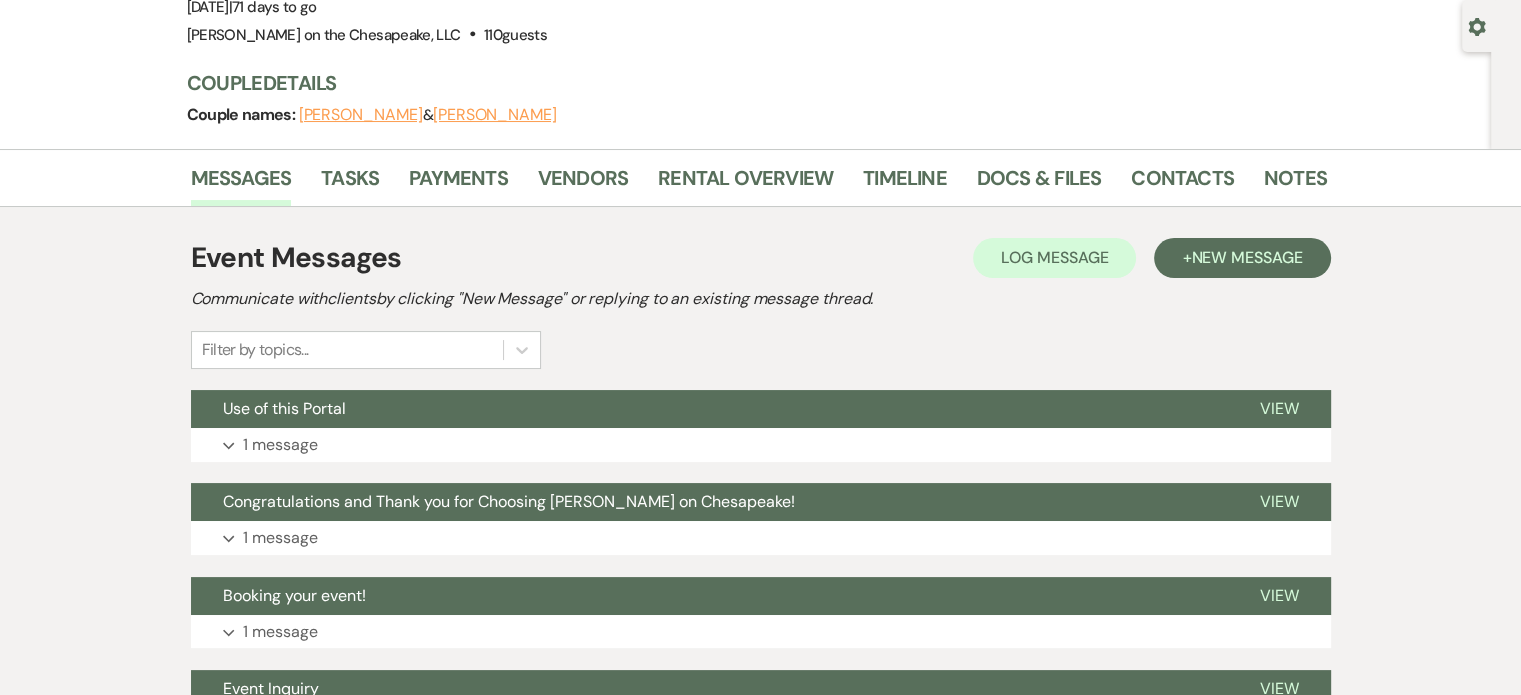 scroll, scrollTop: 200, scrollLeft: 0, axis: vertical 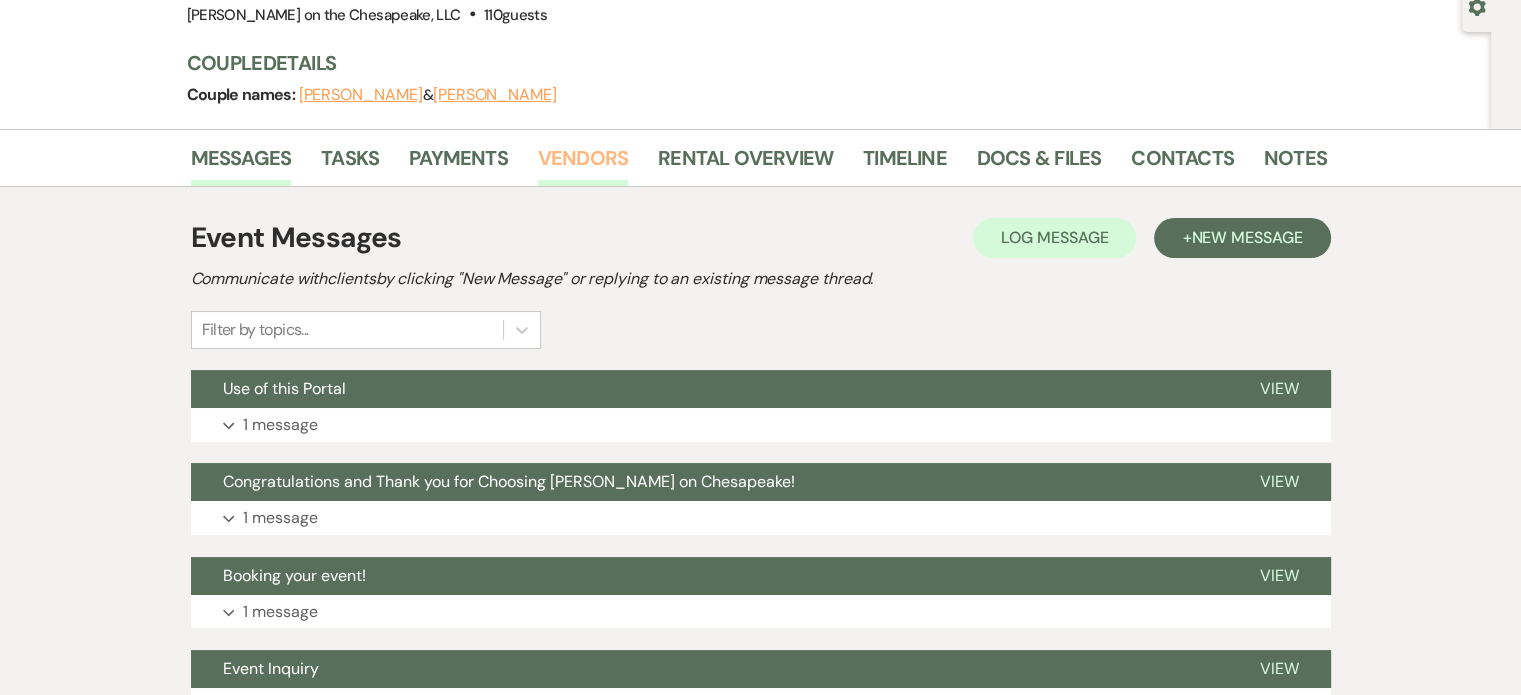 click on "Vendors" at bounding box center (583, 164) 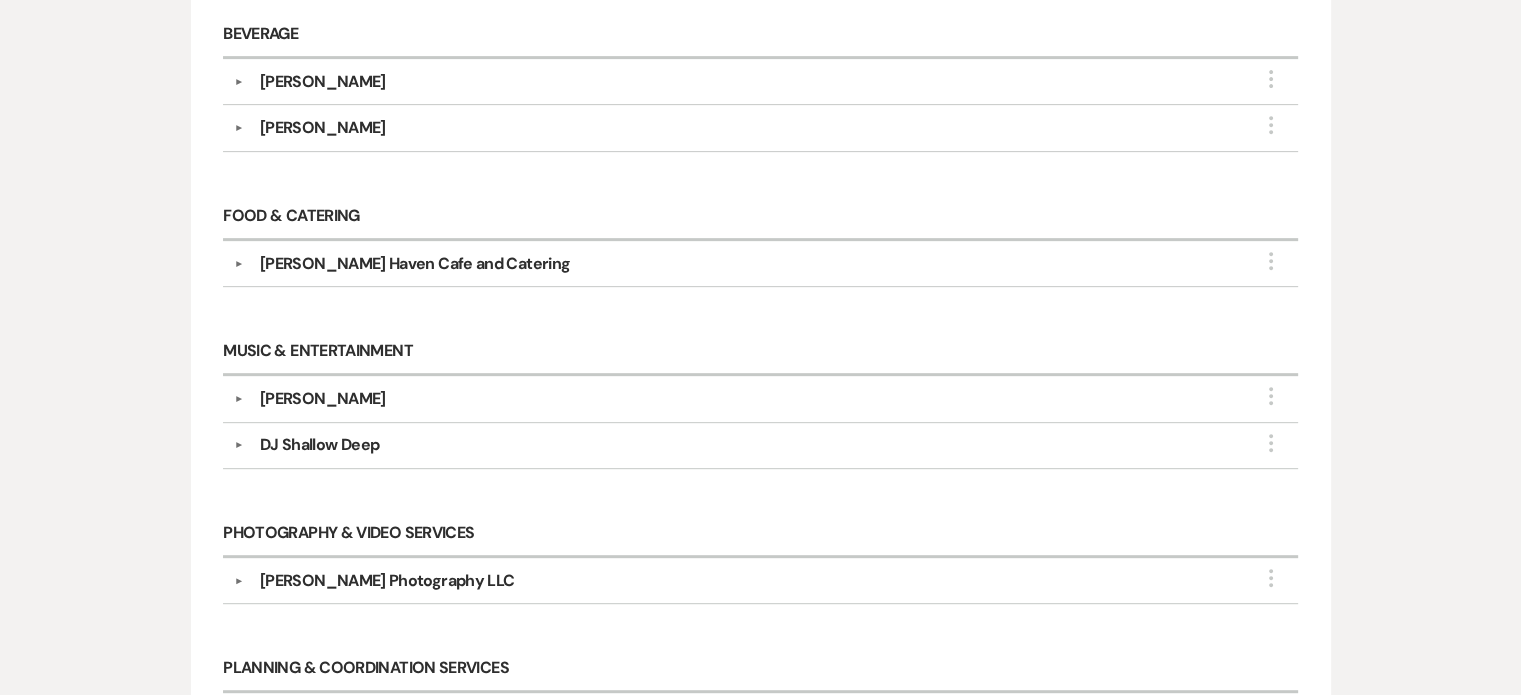 scroll, scrollTop: 648, scrollLeft: 0, axis: vertical 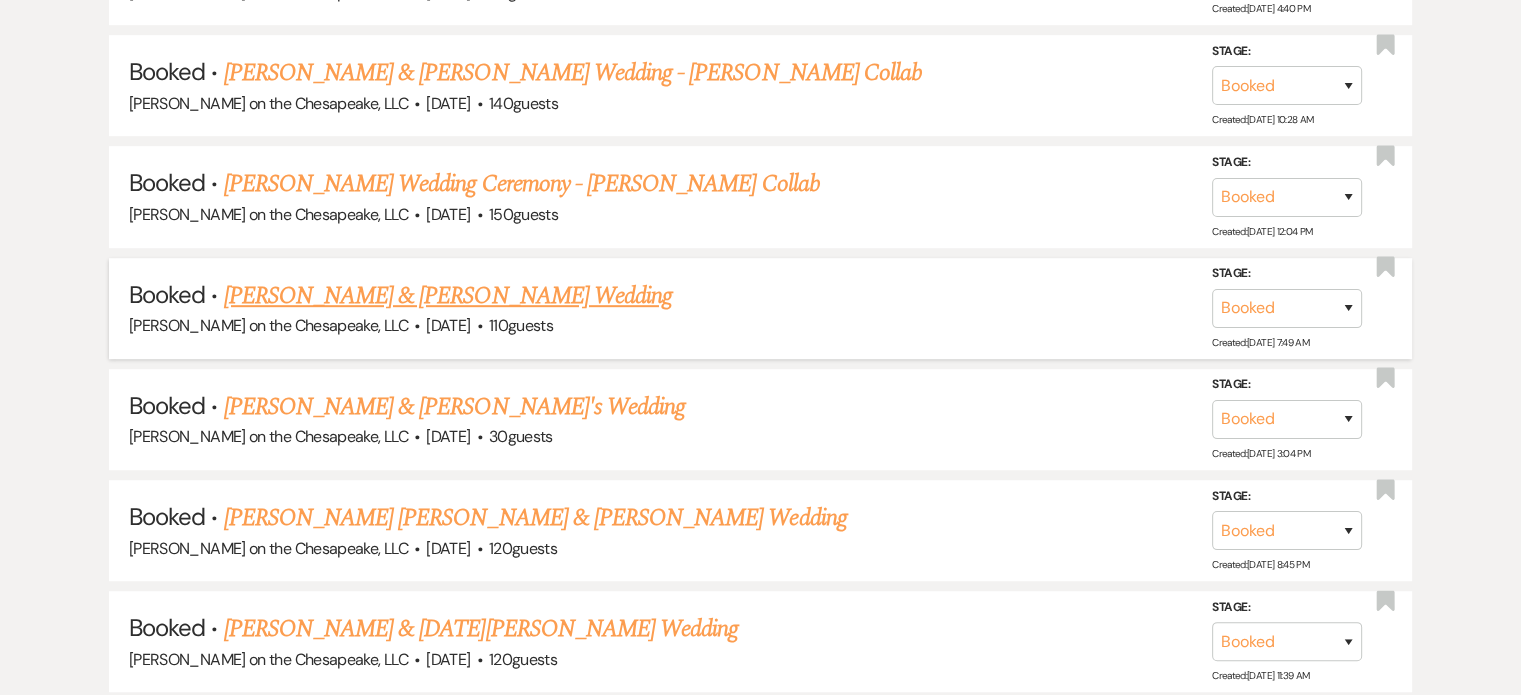click on "[PERSON_NAME] & [PERSON_NAME] Wedding" at bounding box center (448, 296) 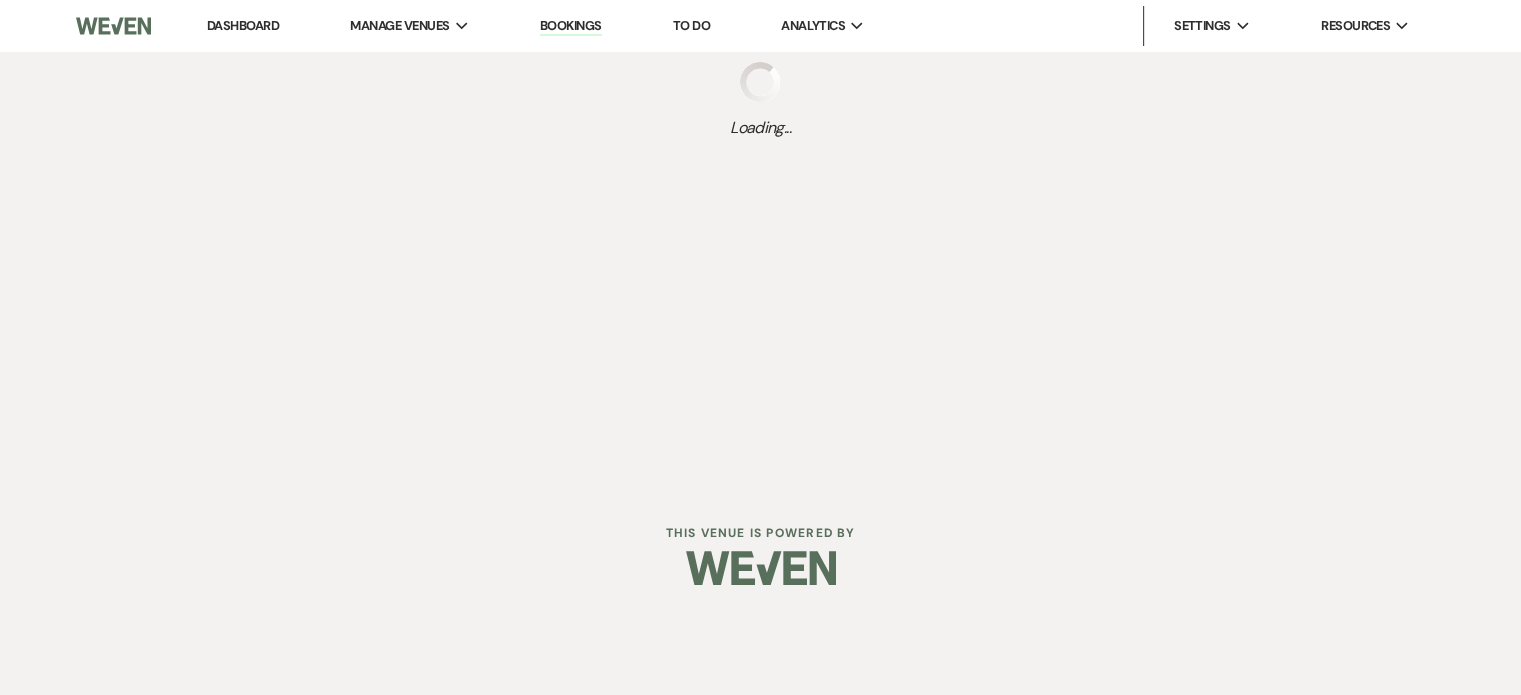 scroll, scrollTop: 0, scrollLeft: 0, axis: both 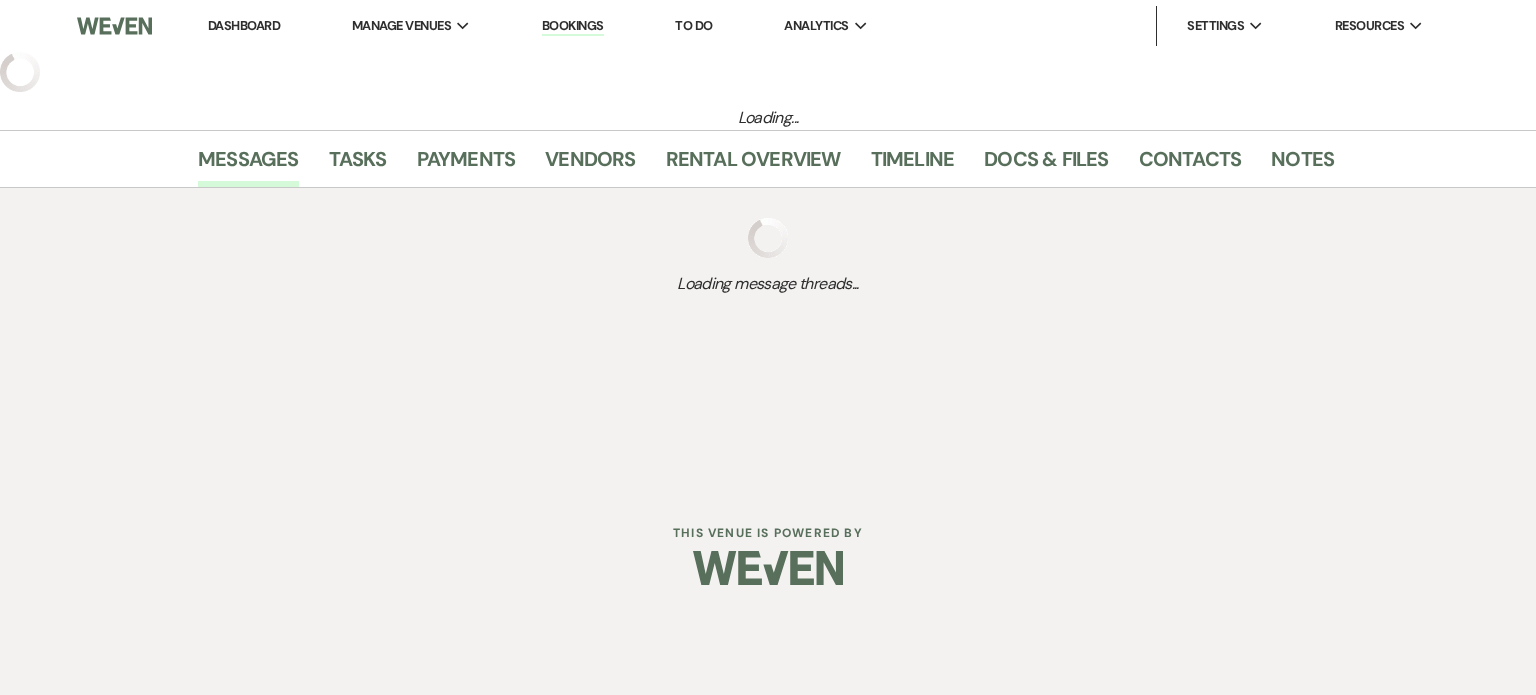 click on "Dashboard Manage Venues   Expand [PERSON_NAME] on the Chesapeake, LLC Bookings To Do Analytics   Expand [PERSON_NAME] on the Chesapeake, LLC Settings   Expand Host Profile Payment Settings Change Password Log Out Resources   Expand Lead Form/Badge Resource Library     Contact Weven Loading... Messages Tasks Payments Vendors Rental Overview Timeline Docs & Files Contacts Notes Loading message threads..." at bounding box center (768, 243) 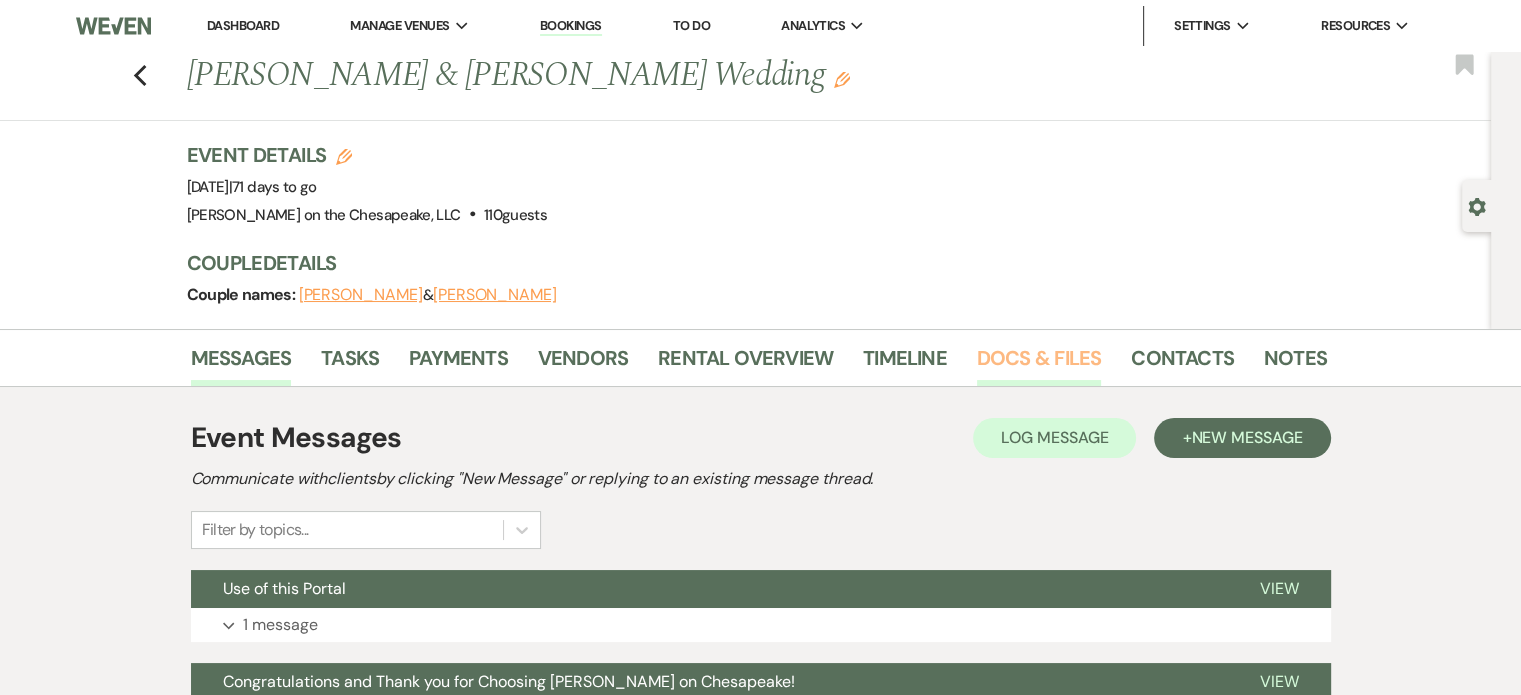 click on "Docs & Files" at bounding box center (1039, 364) 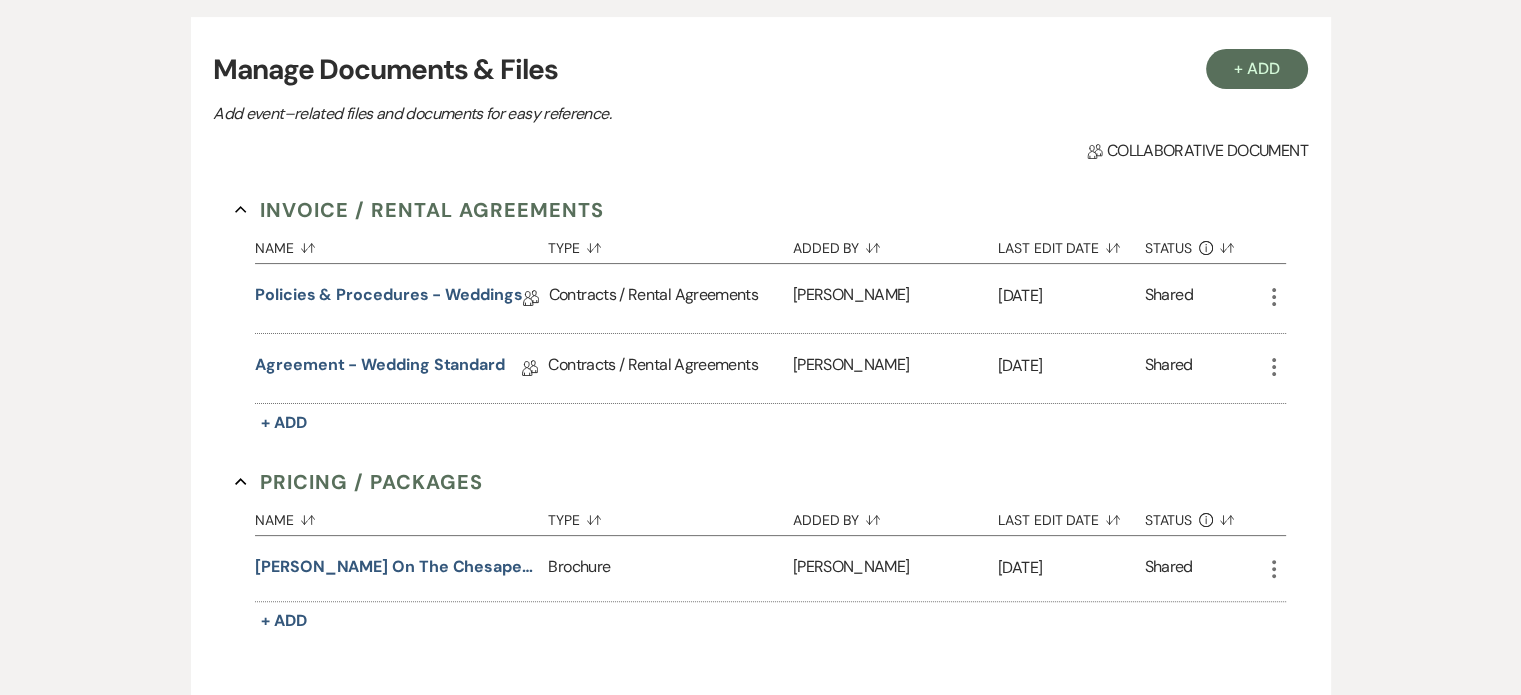 scroll, scrollTop: 400, scrollLeft: 0, axis: vertical 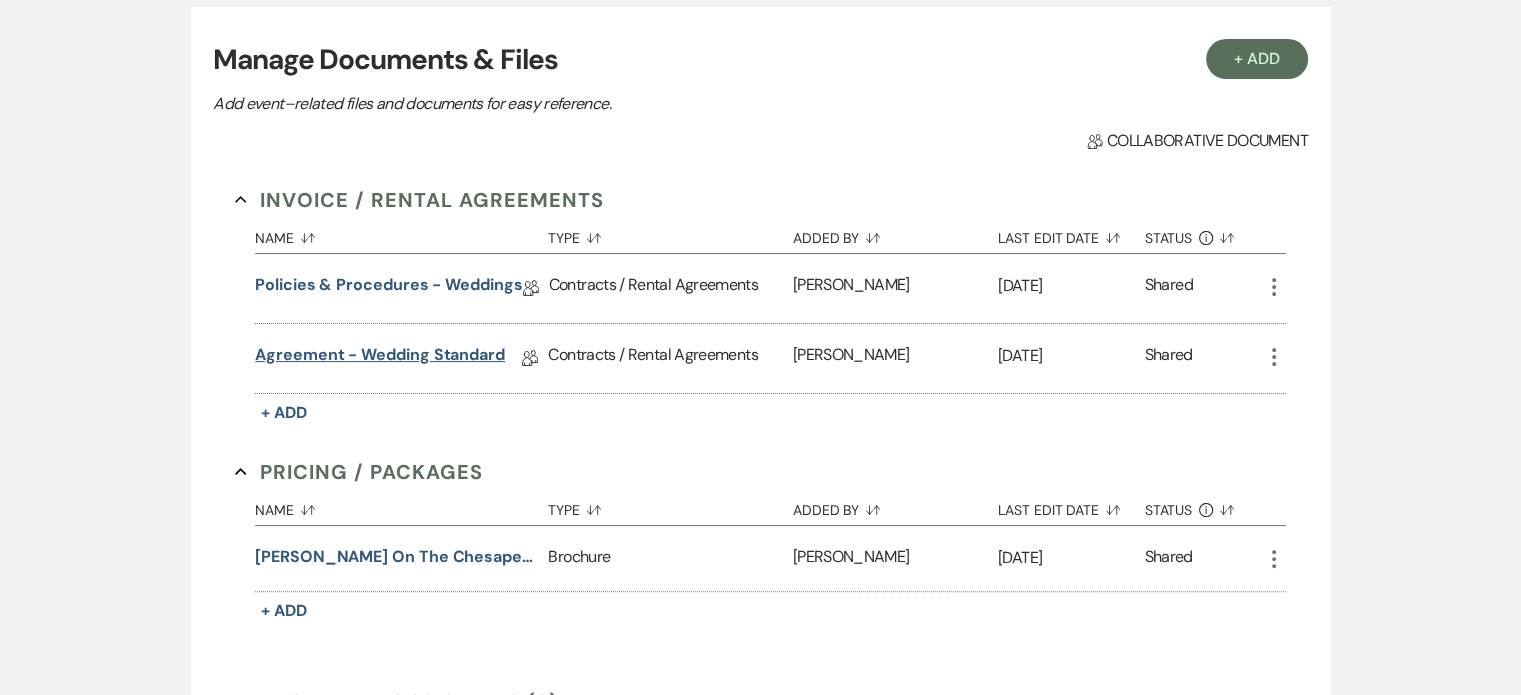 click on "Agreement - Wedding Standard" at bounding box center [380, 358] 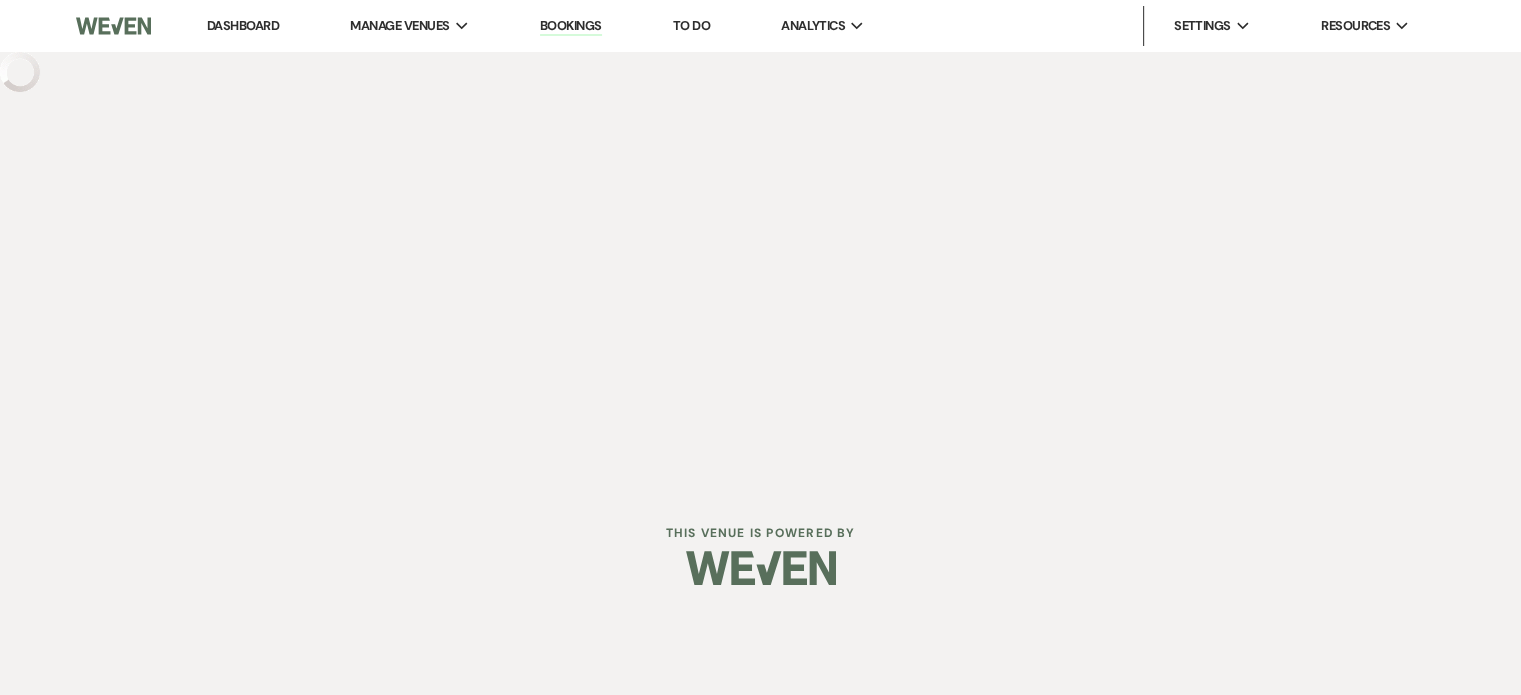 scroll, scrollTop: 0, scrollLeft: 0, axis: both 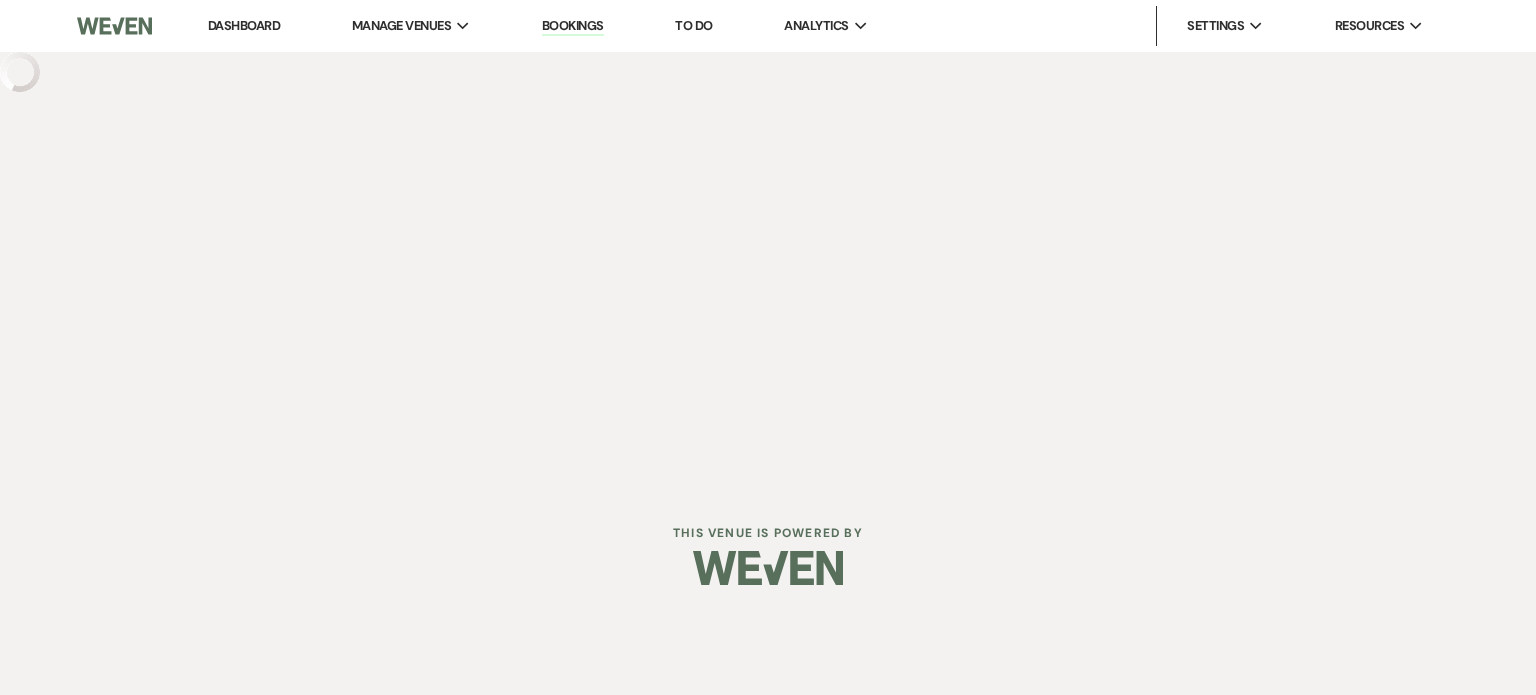click on "Dashboard Manage Venues   Expand [PERSON_NAME] on the Chesapeake, LLC Bookings To Do Analytics   Expand [PERSON_NAME] on the Chesapeake, LLC Settings   Expand Host Profile Payment Settings Change Password Log Out Resources   Expand Lead Form/Badge Resource Library     Contact Weven" at bounding box center [768, 243] 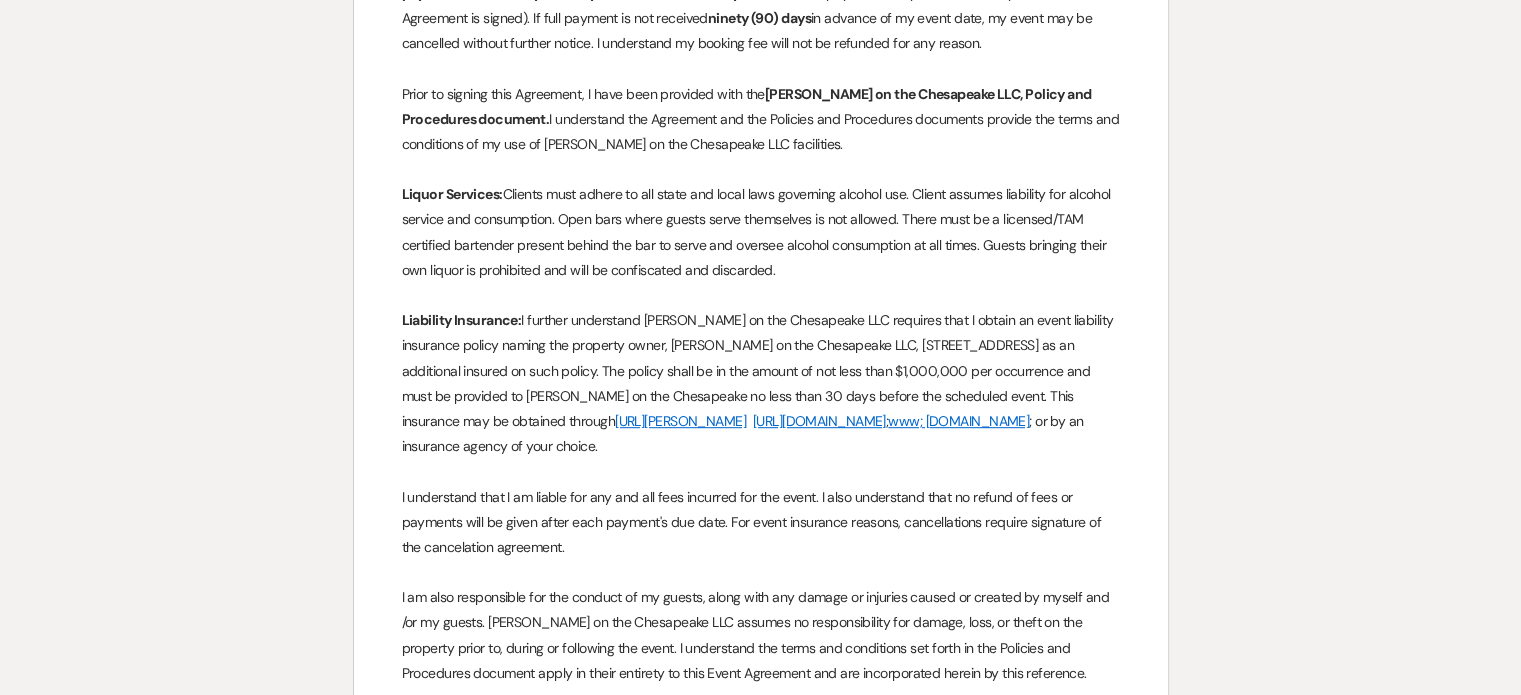 scroll, scrollTop: 200, scrollLeft: 0, axis: vertical 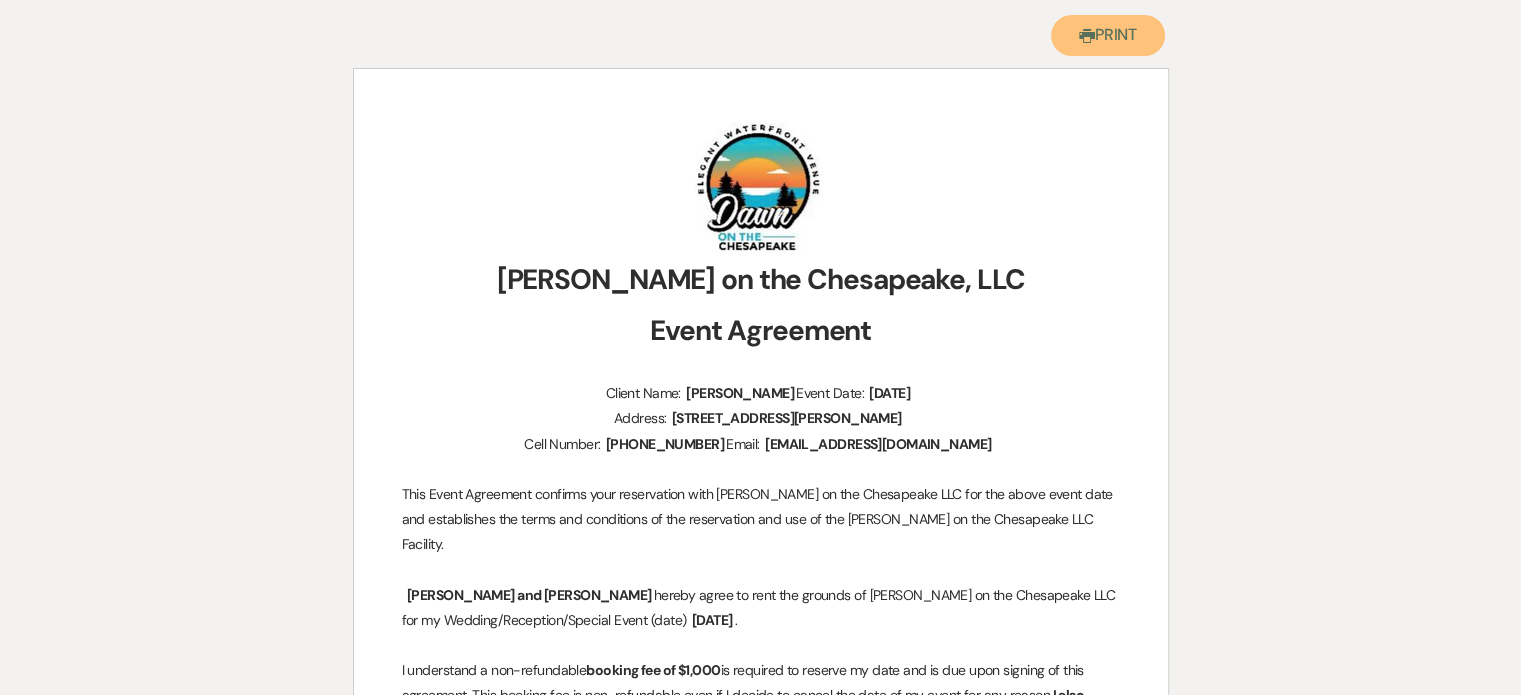 click on "Printer  Print" at bounding box center (1108, 35) 